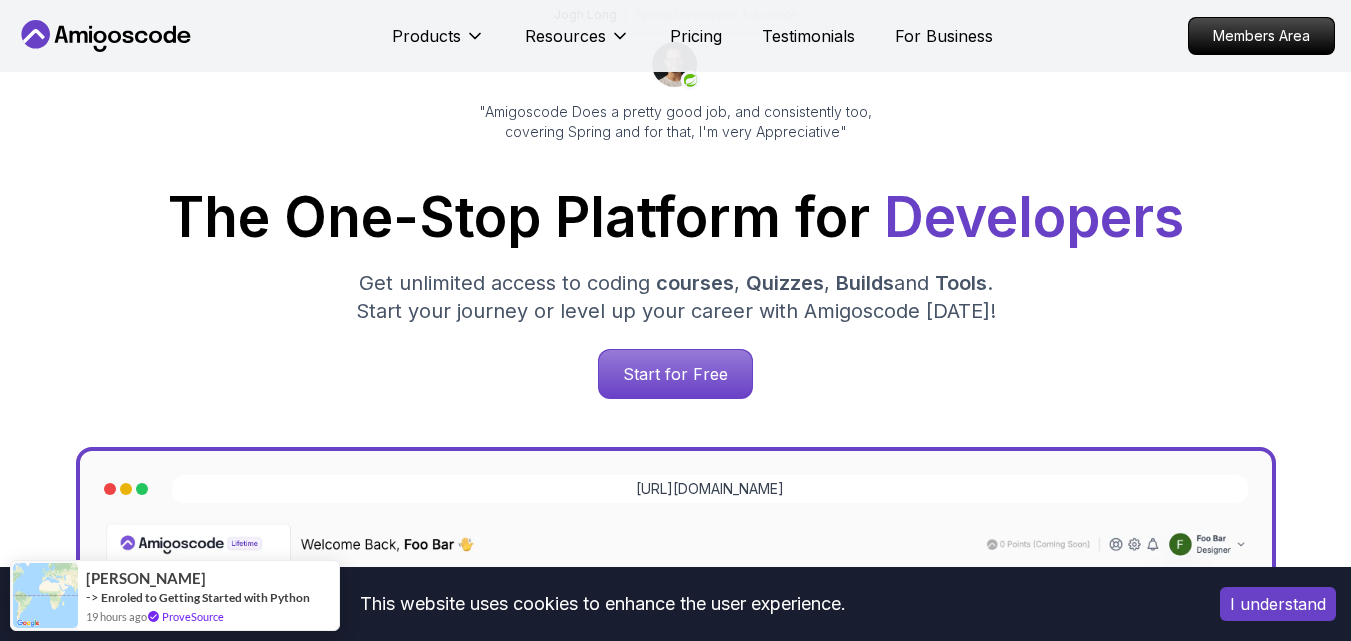 scroll, scrollTop: 200, scrollLeft: 0, axis: vertical 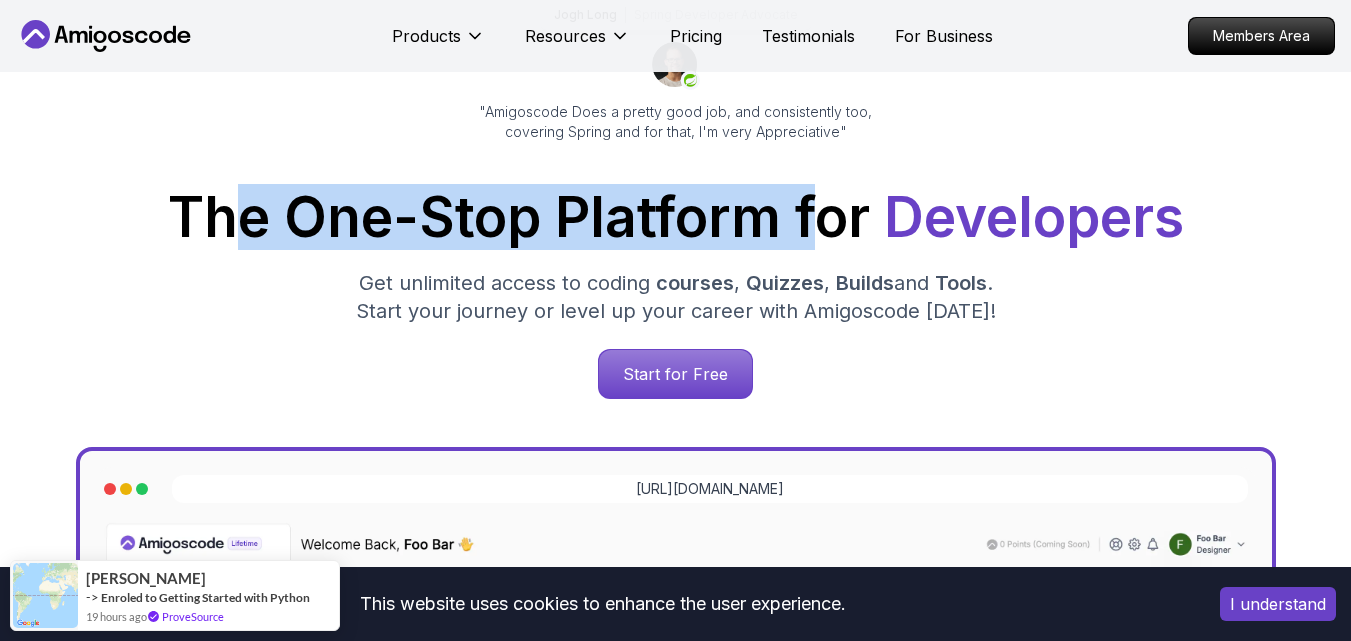 drag, startPoint x: 230, startPoint y: 221, endPoint x: 1152, endPoint y: 239, distance: 922.17566 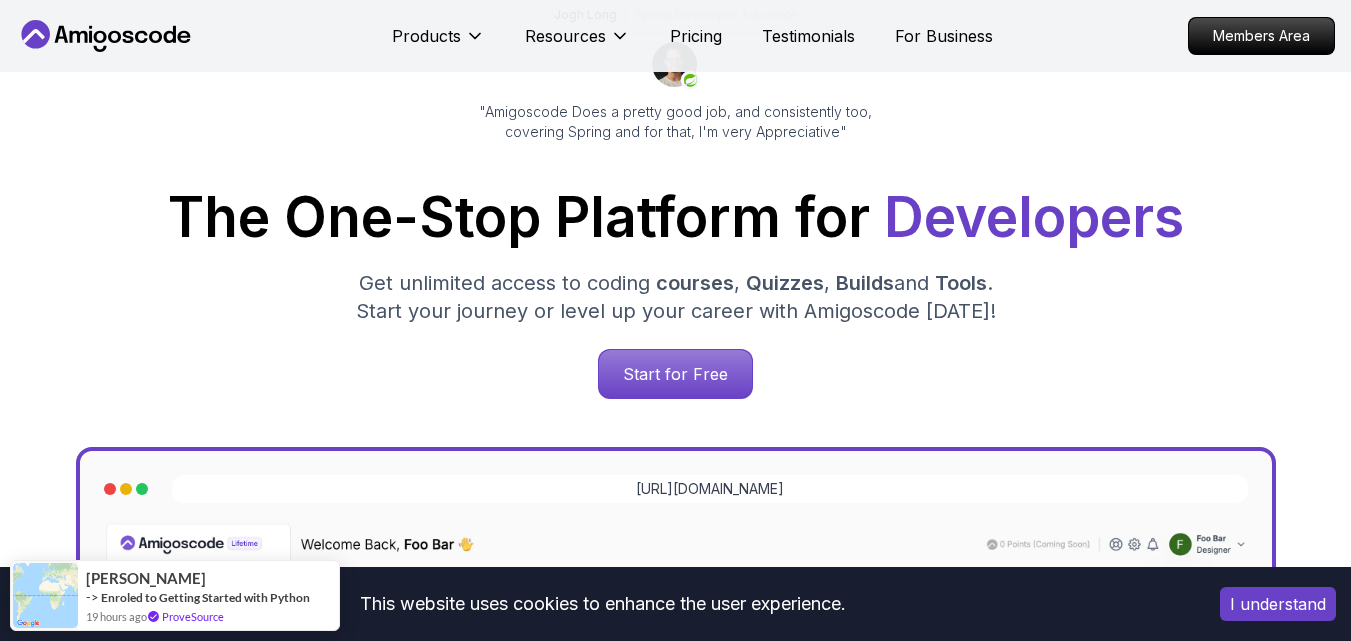 click on "Developers" at bounding box center [1034, 217] 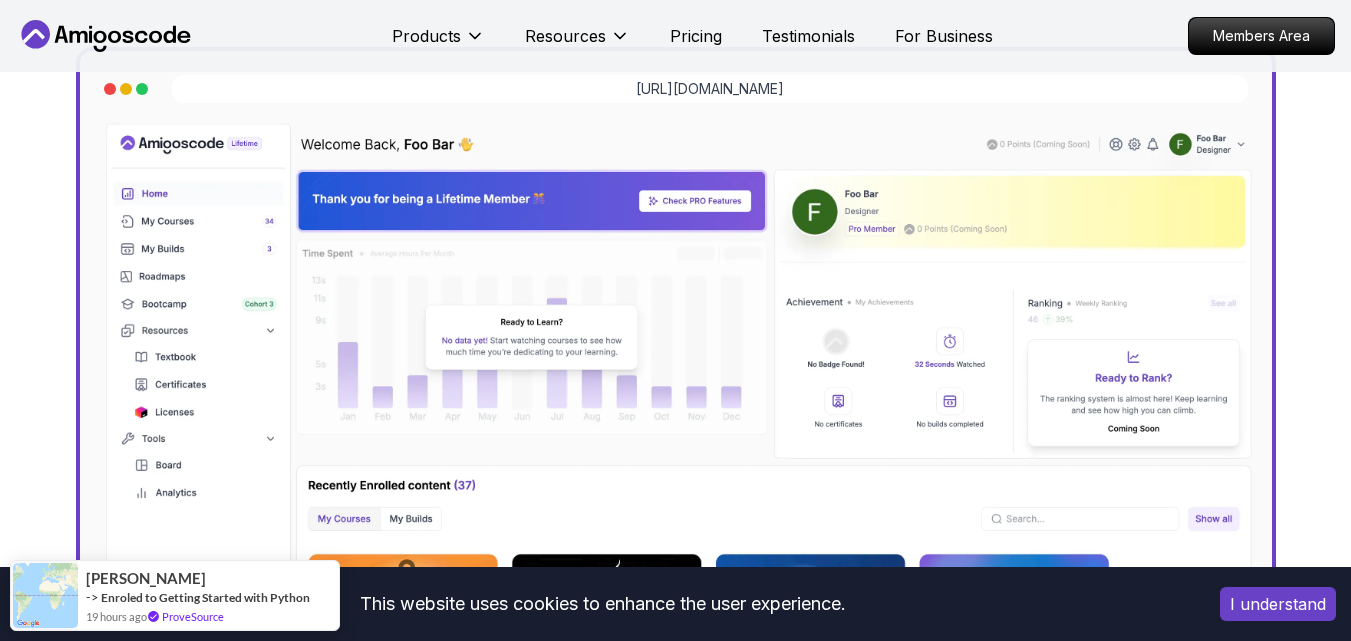 scroll, scrollTop: 200, scrollLeft: 0, axis: vertical 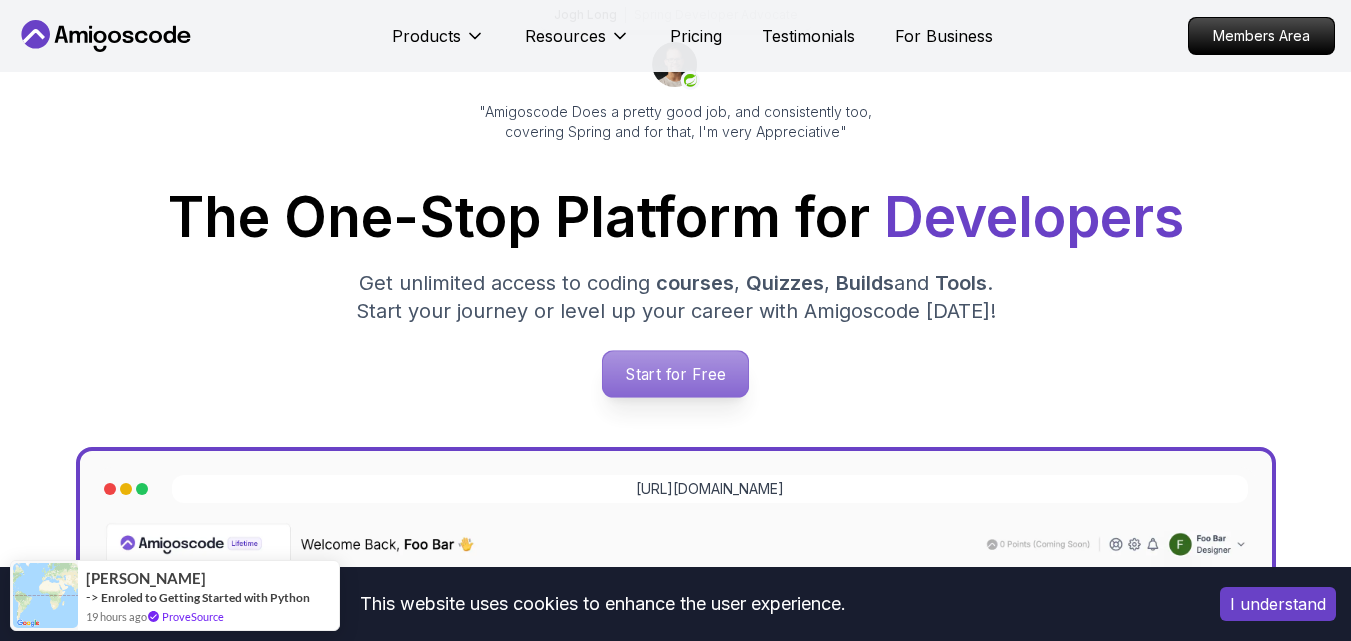 click on "Start for Free" at bounding box center (675, 374) 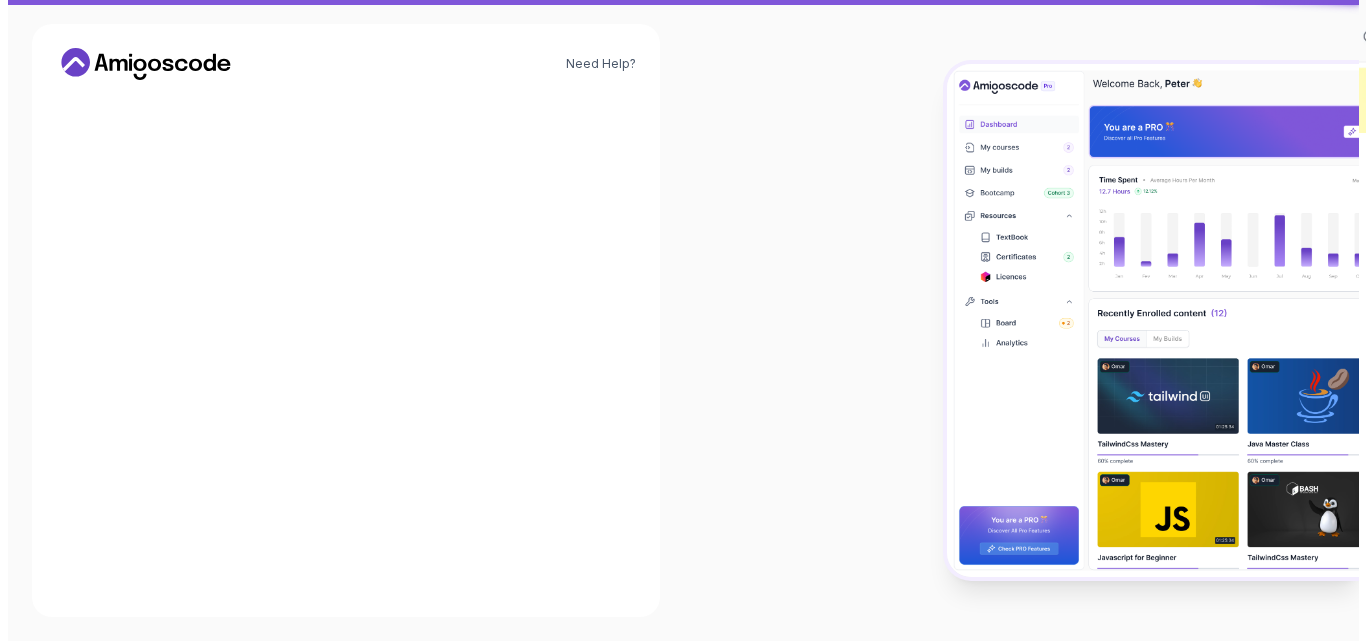 scroll, scrollTop: 0, scrollLeft: 0, axis: both 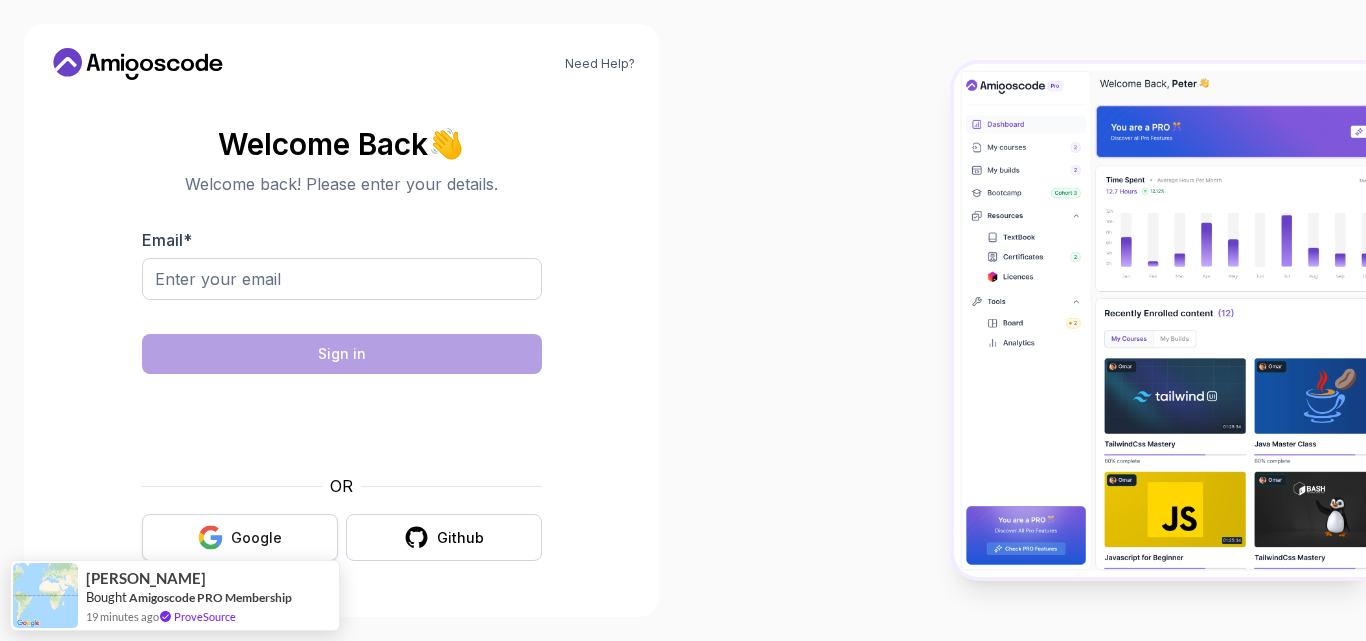 click on "Google" at bounding box center (240, 537) 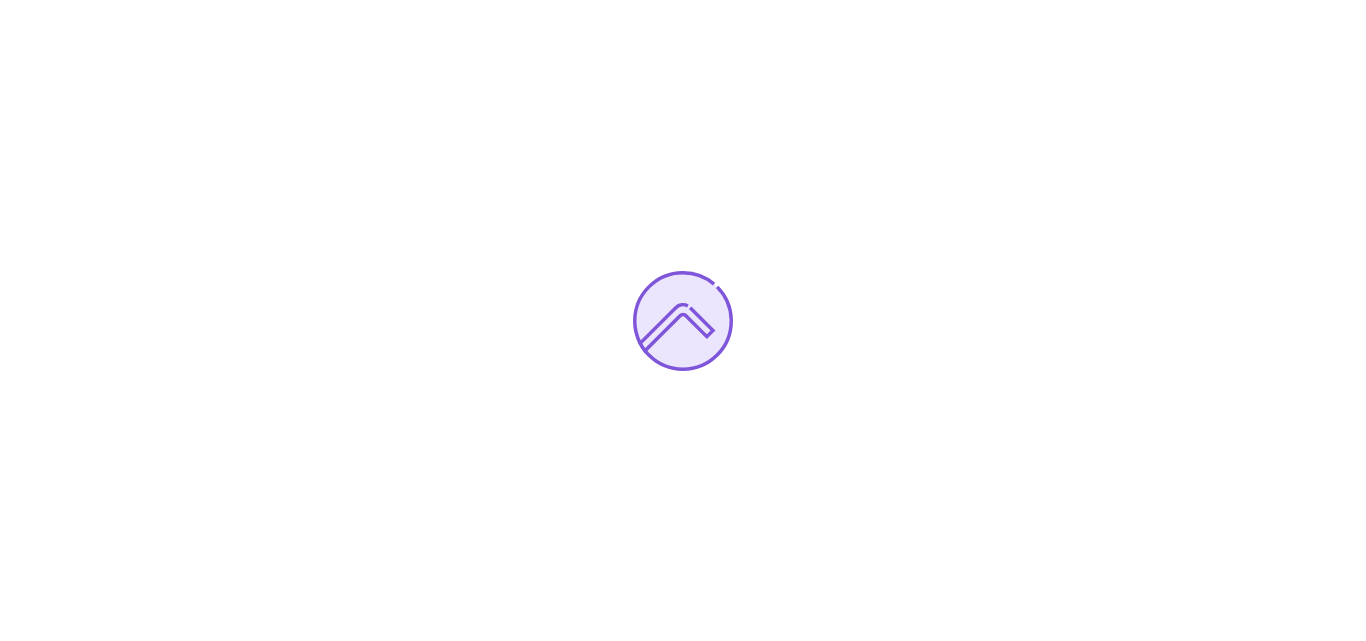scroll, scrollTop: 0, scrollLeft: 0, axis: both 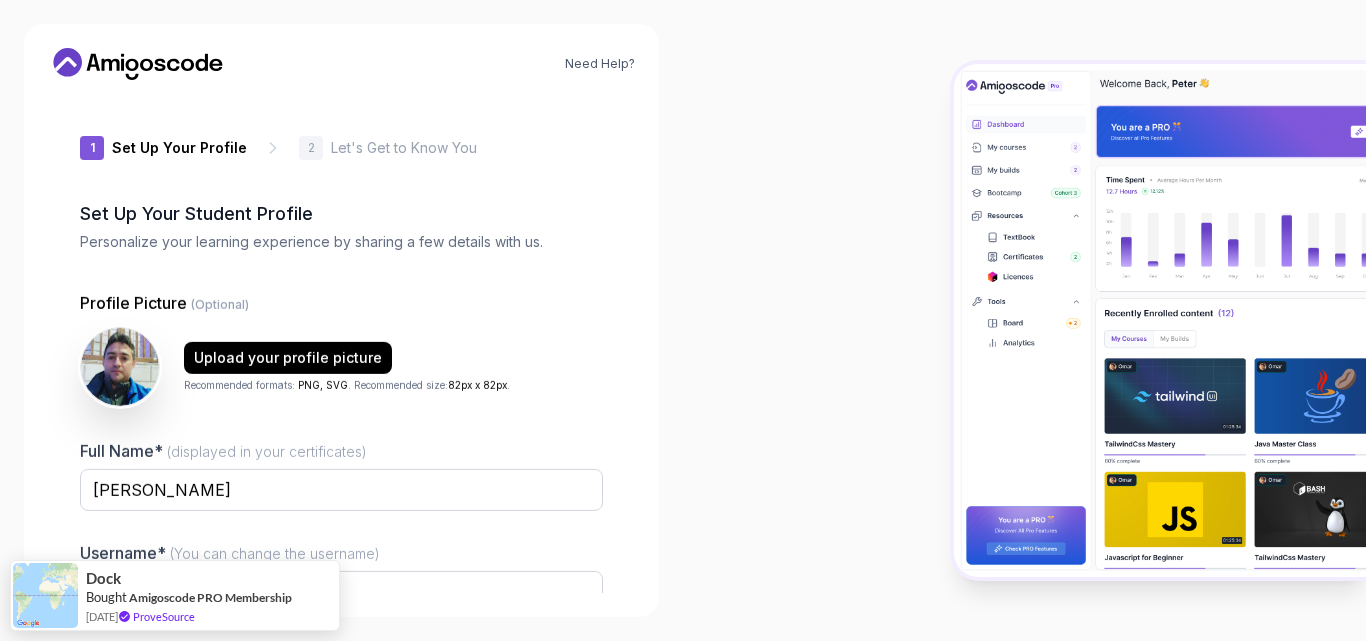 type on "sunnysquirrel7afdc" 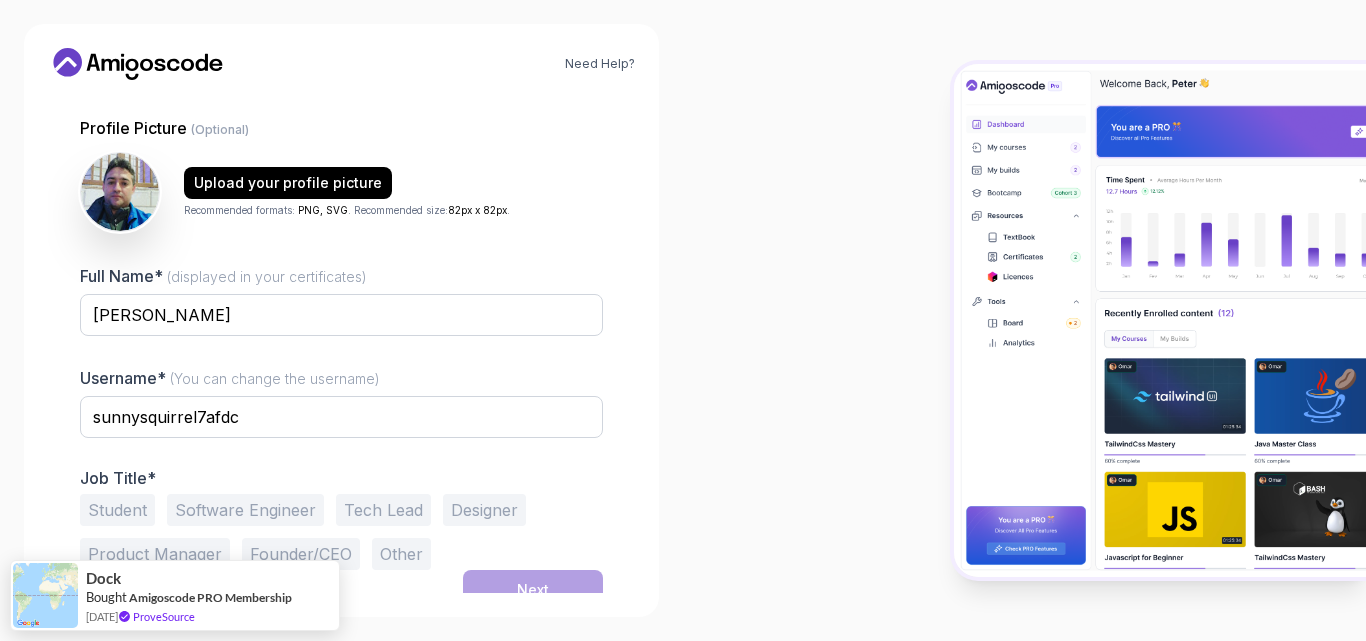 scroll, scrollTop: 193, scrollLeft: 0, axis: vertical 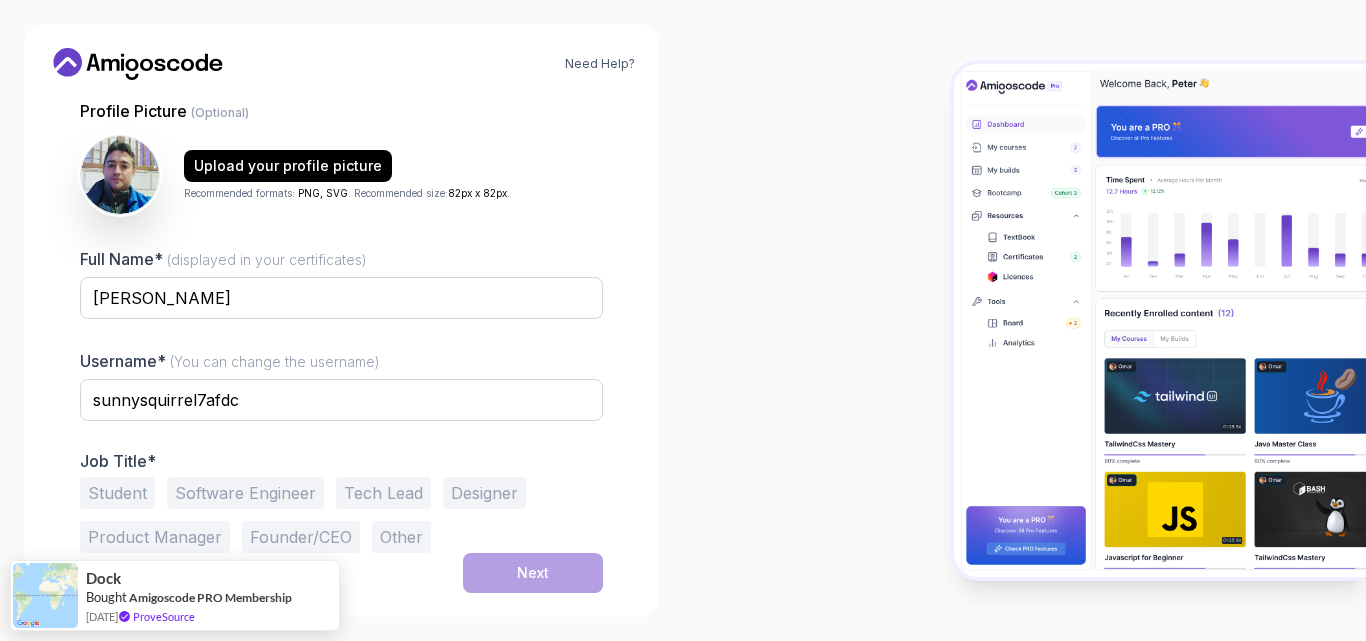 click at bounding box center [1160, 320] 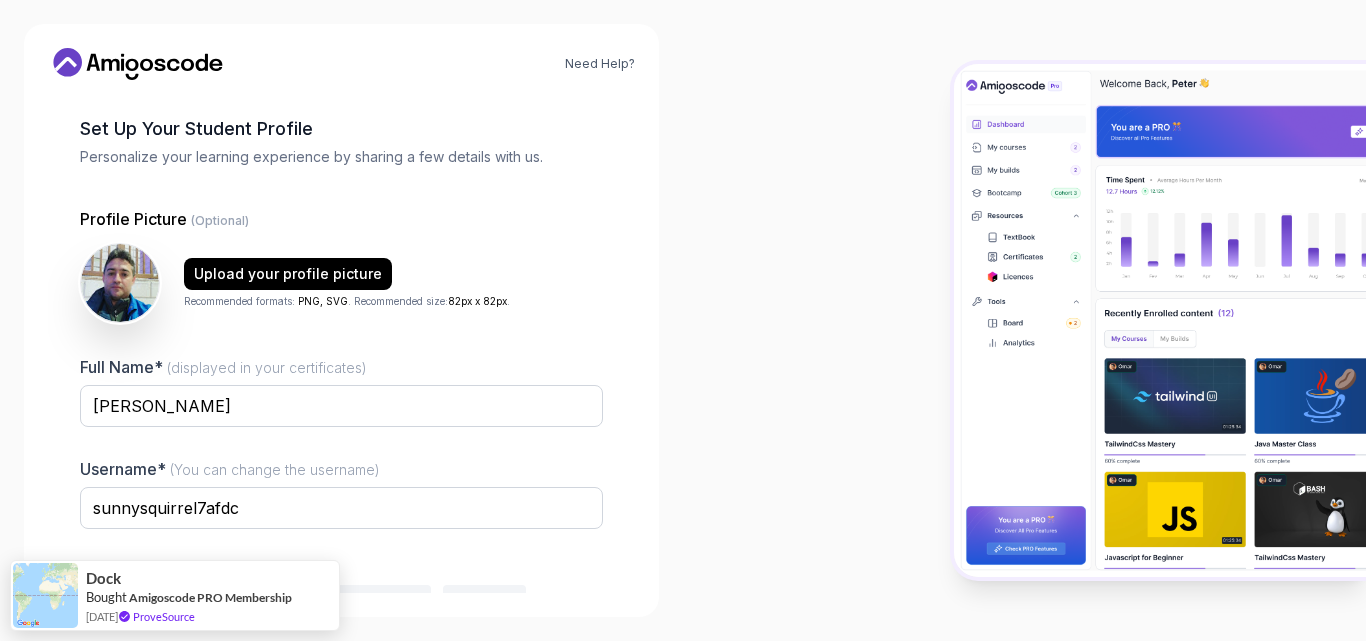 scroll, scrollTop: 193, scrollLeft: 0, axis: vertical 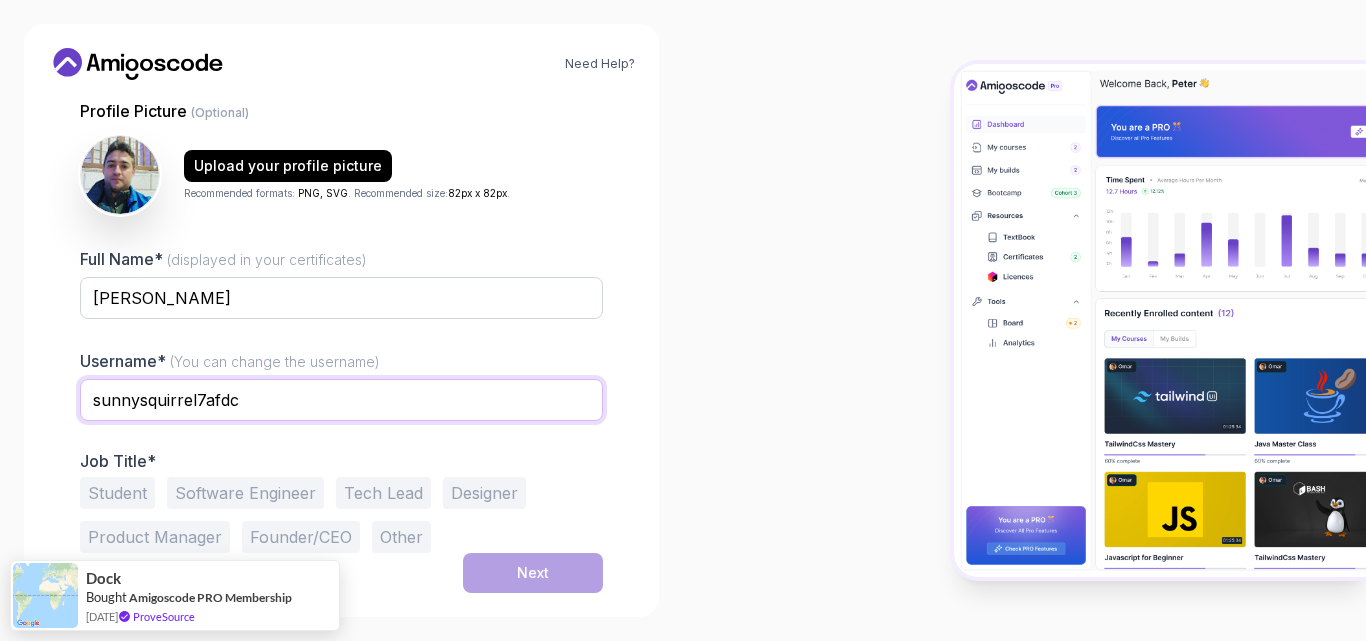 click on "sunnysquirrel7afdc" at bounding box center [341, 400] 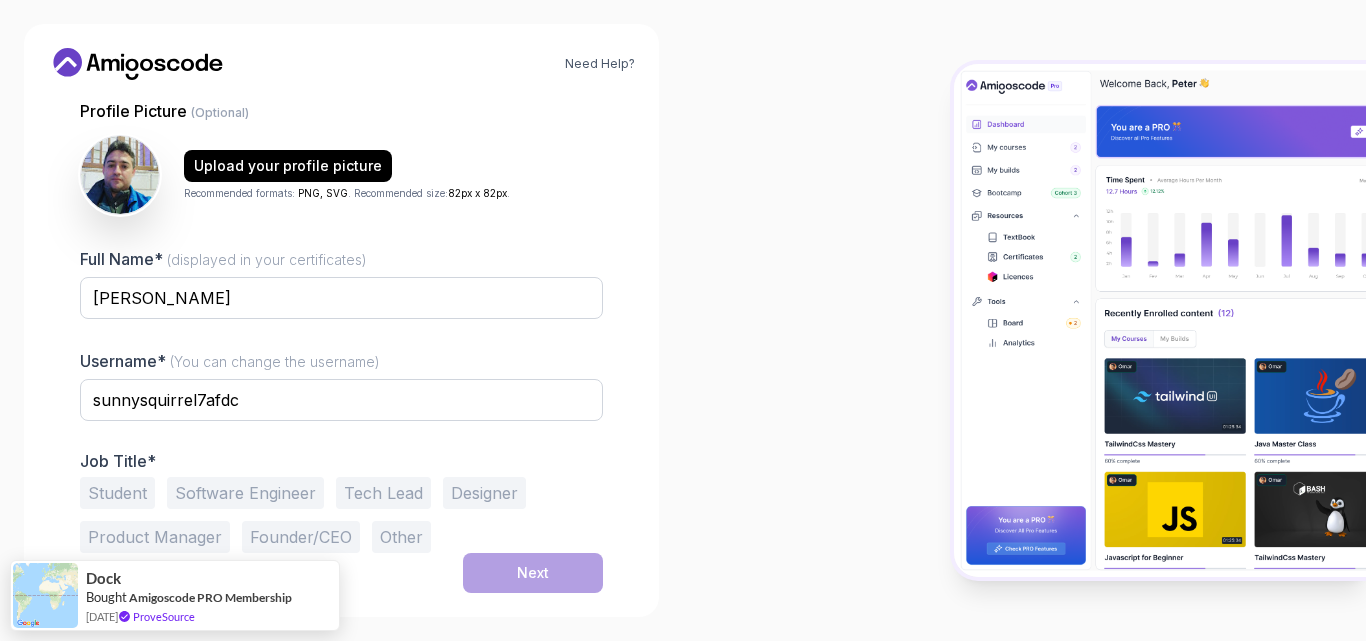 click on "1 Set Up Your Profile 1 Set Up Your Profile 2 Let's Get to Know You Set Up Your Student Profile Personalize your learning experience by sharing a few details with us. Profile Picture   (Optional) Upload your profile picture Recommended formats:   PNG, SVG . Recommended size:  82px x 82px . Full Name*   (displayed in your certificates) Roberto Eder Username*   (You can change the username) sunnysquirrel7afdc Job Title* Student Software Engineer Tech Lead Designer Product Manager Founder/CEO Other Next" at bounding box center [341, 344] 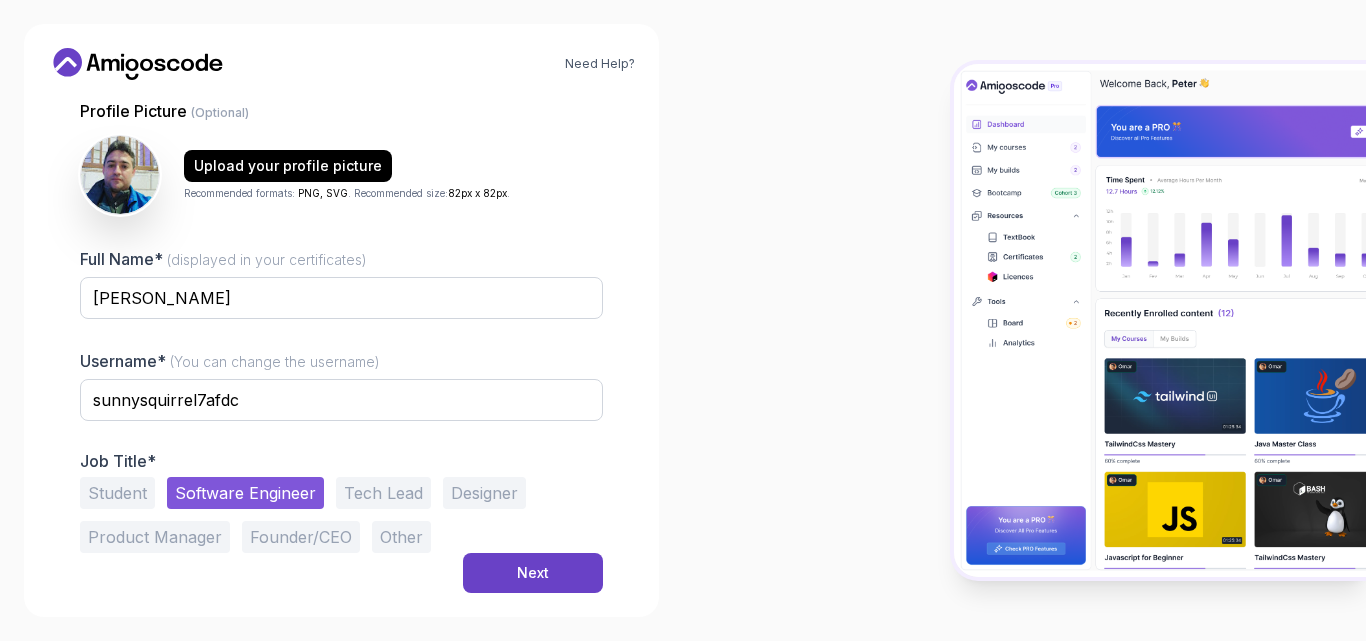 click on "Student" at bounding box center (117, 493) 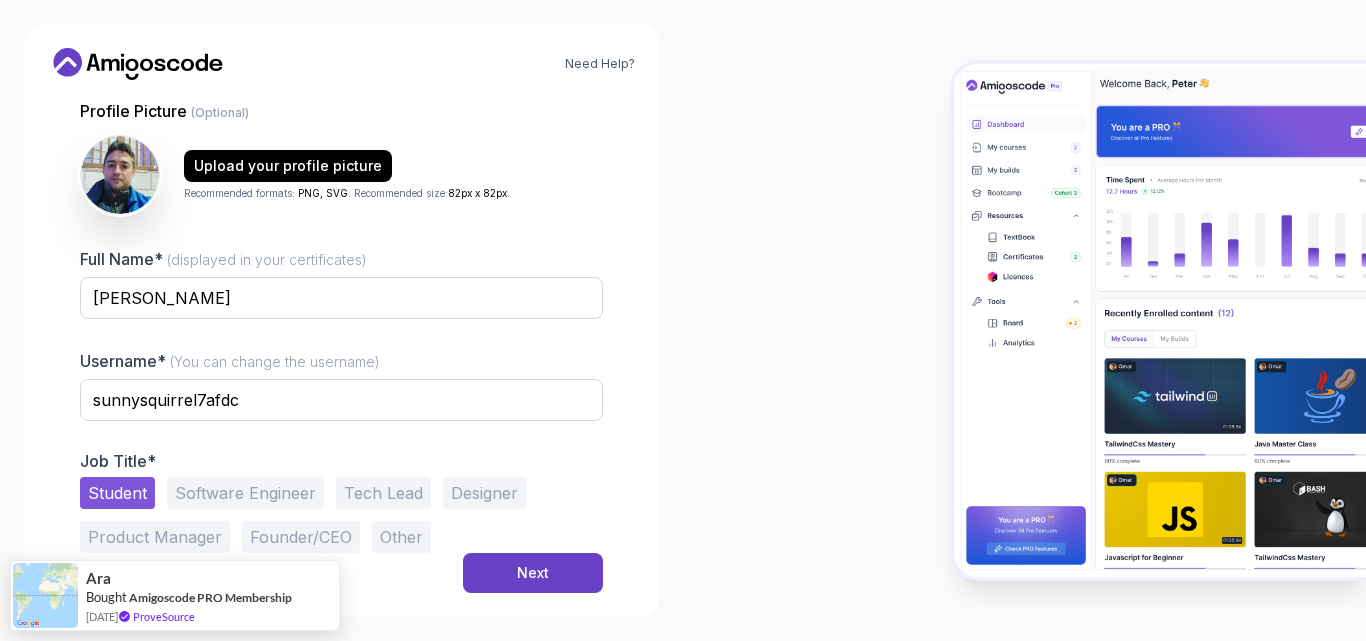 click on "Tech Lead" at bounding box center [383, 493] 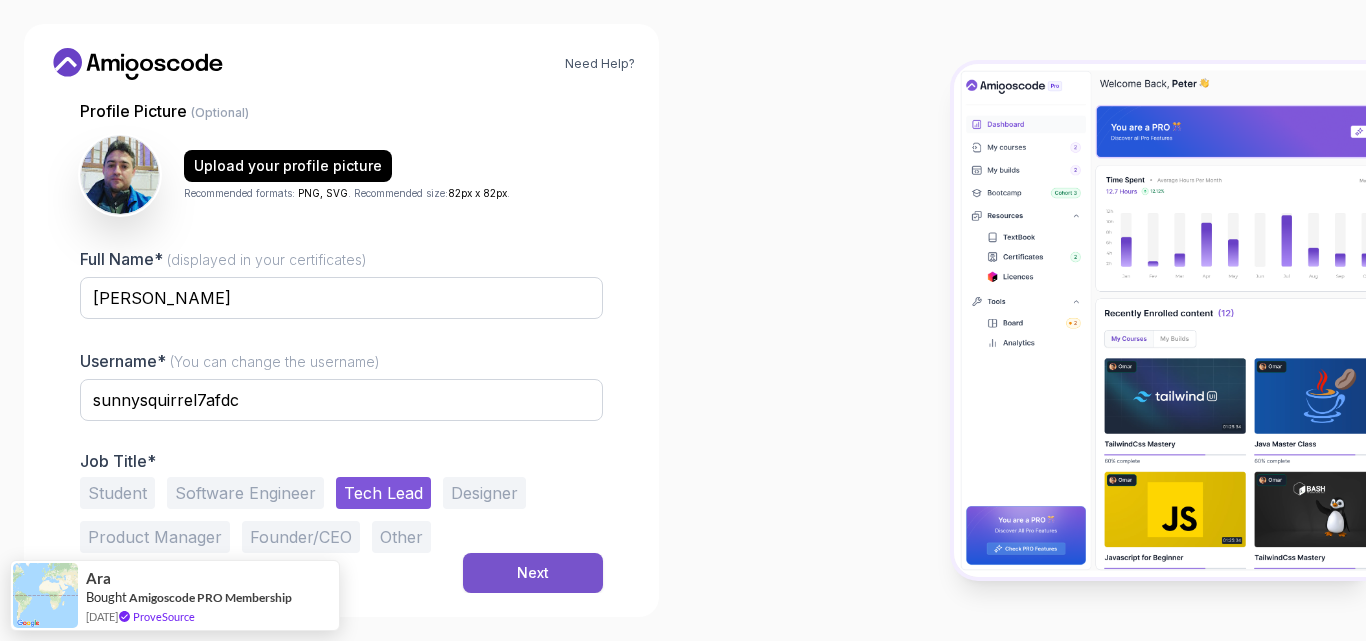 click on "Next" at bounding box center [533, 573] 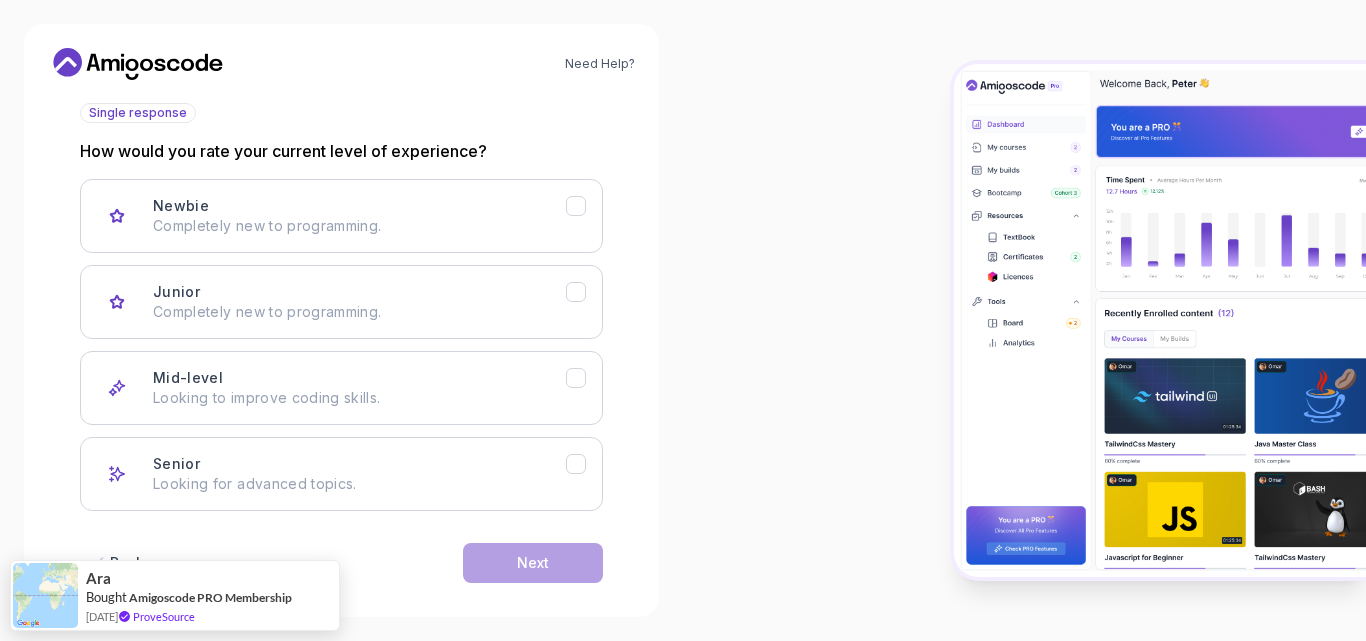 scroll, scrollTop: 256, scrollLeft: 0, axis: vertical 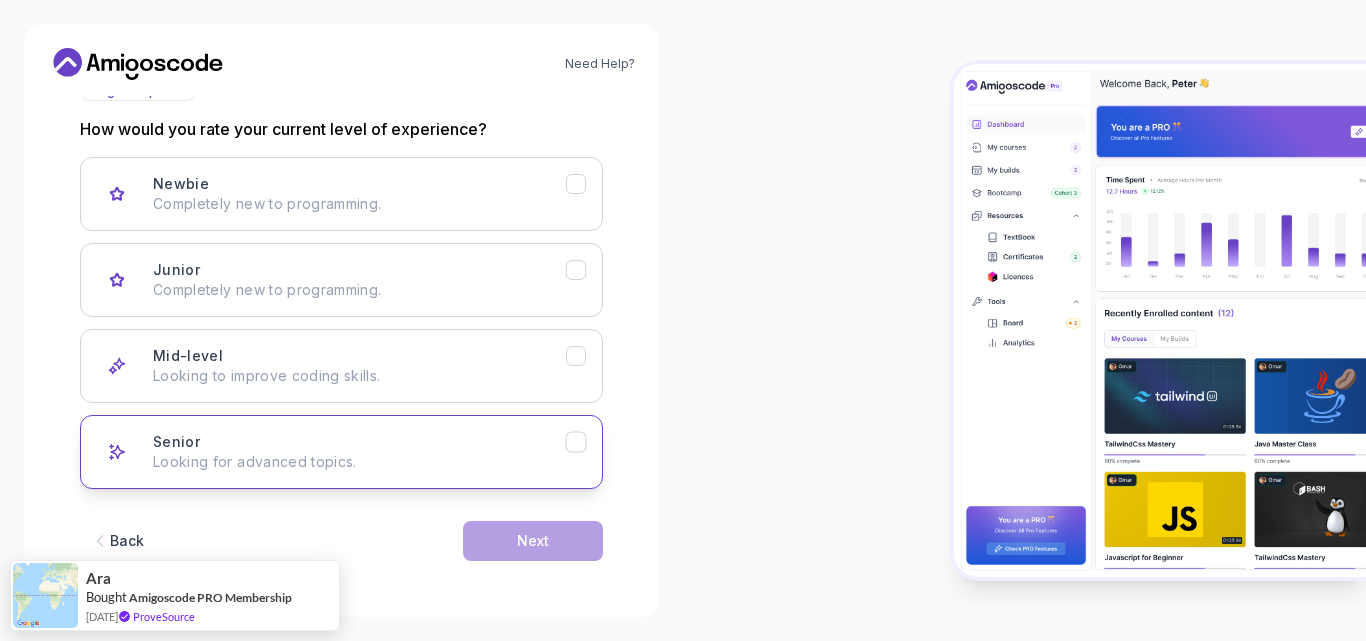 click on "Senior Looking for advanced topics." at bounding box center (359, 452) 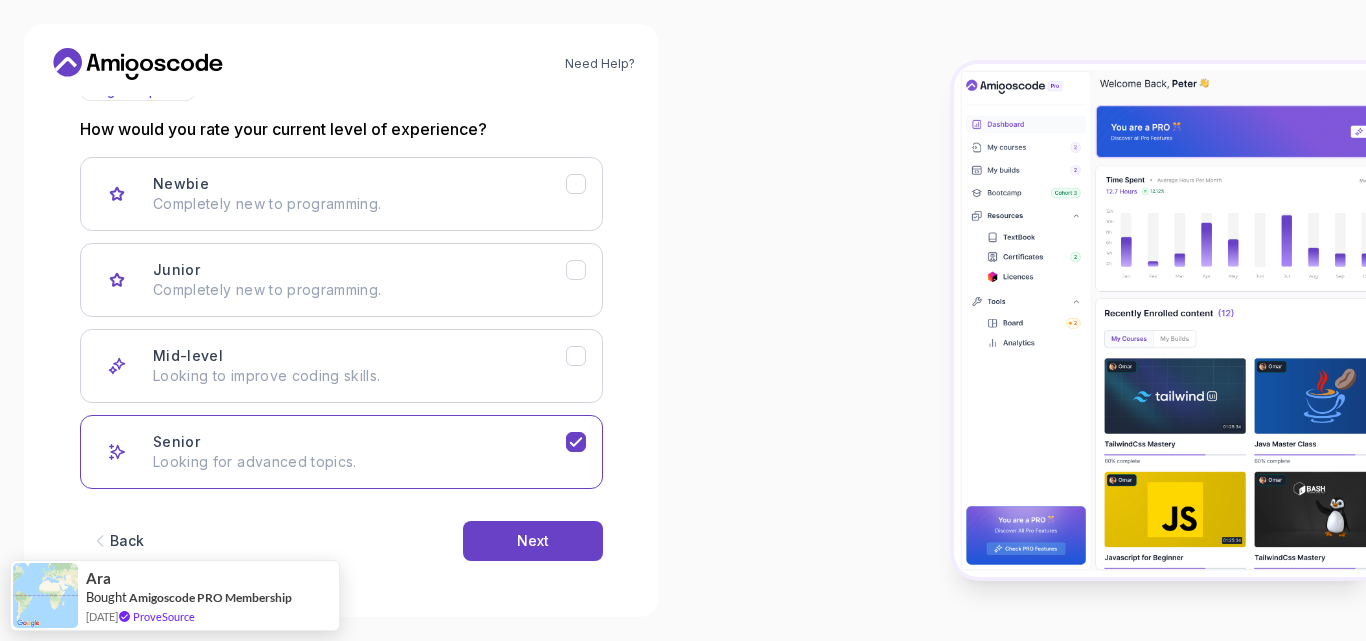 click on "Back Next" at bounding box center (341, 541) 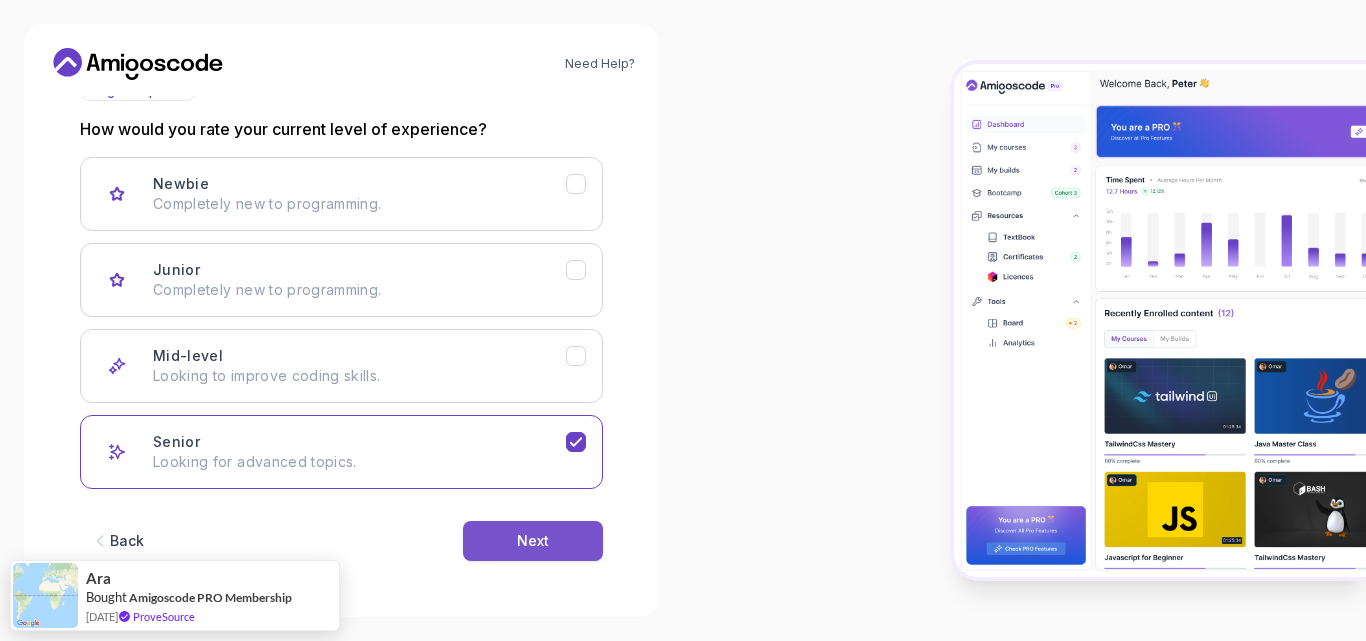 click on "Next" at bounding box center [533, 541] 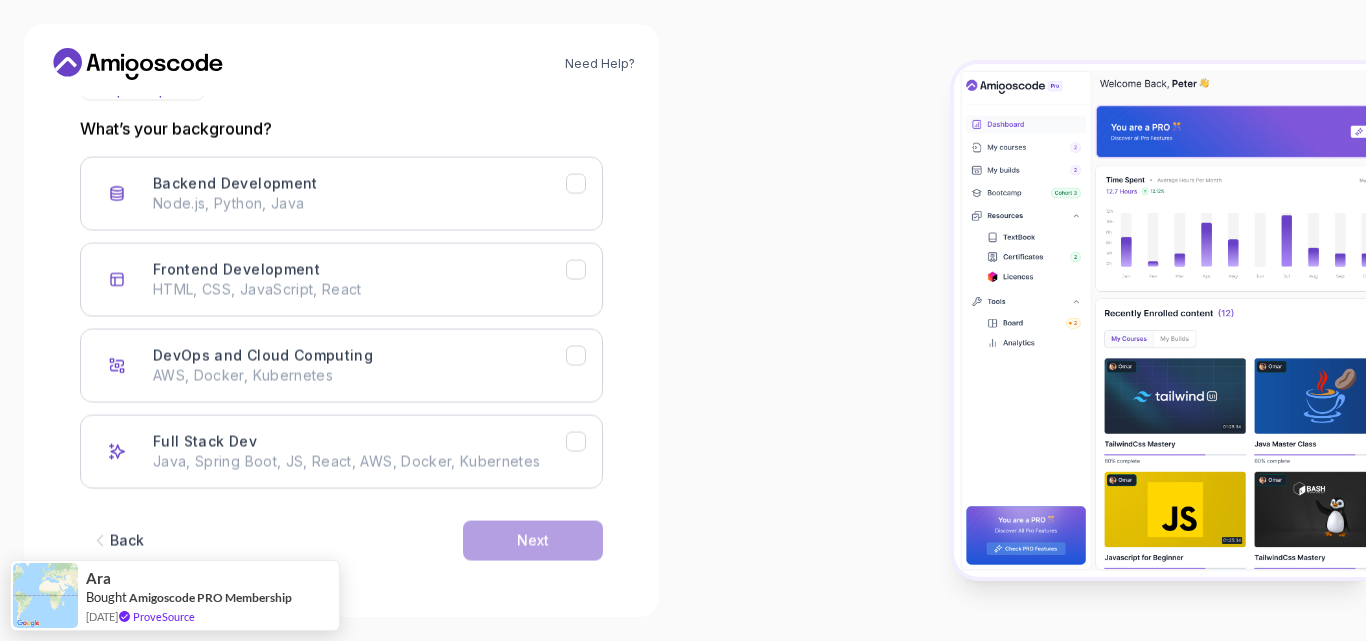 scroll, scrollTop: 256, scrollLeft: 0, axis: vertical 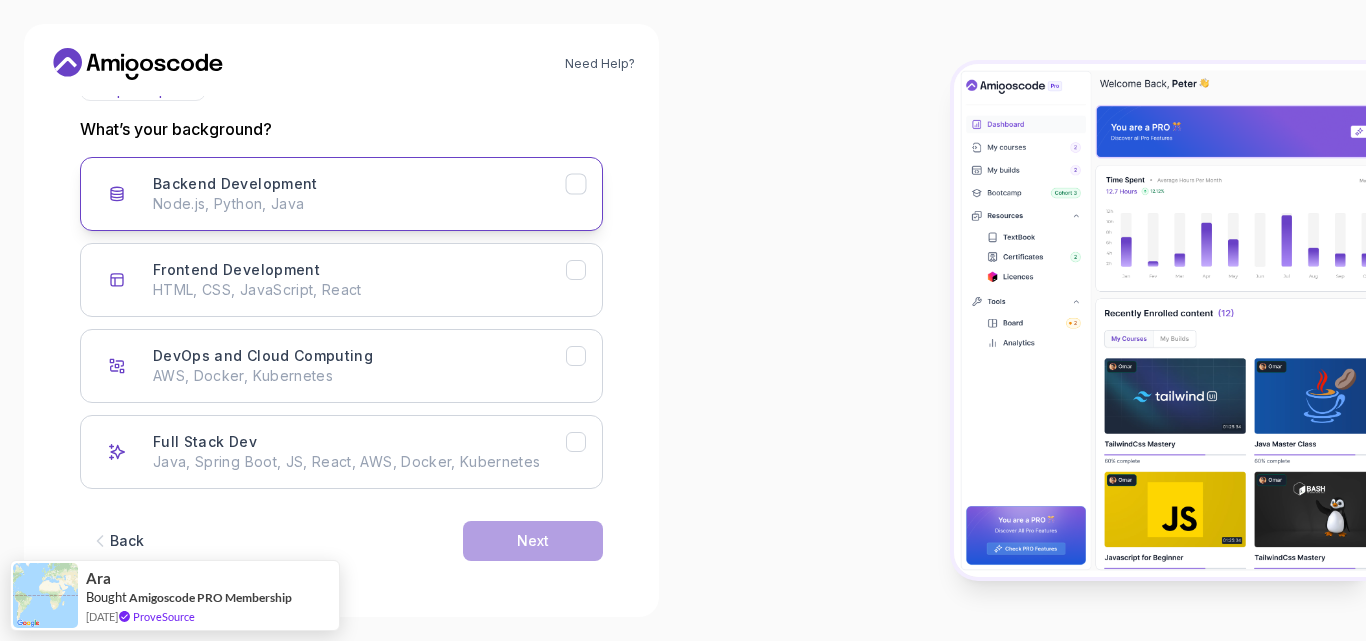 click on "Backend Development Node.js, Python, Java" at bounding box center [341, 194] 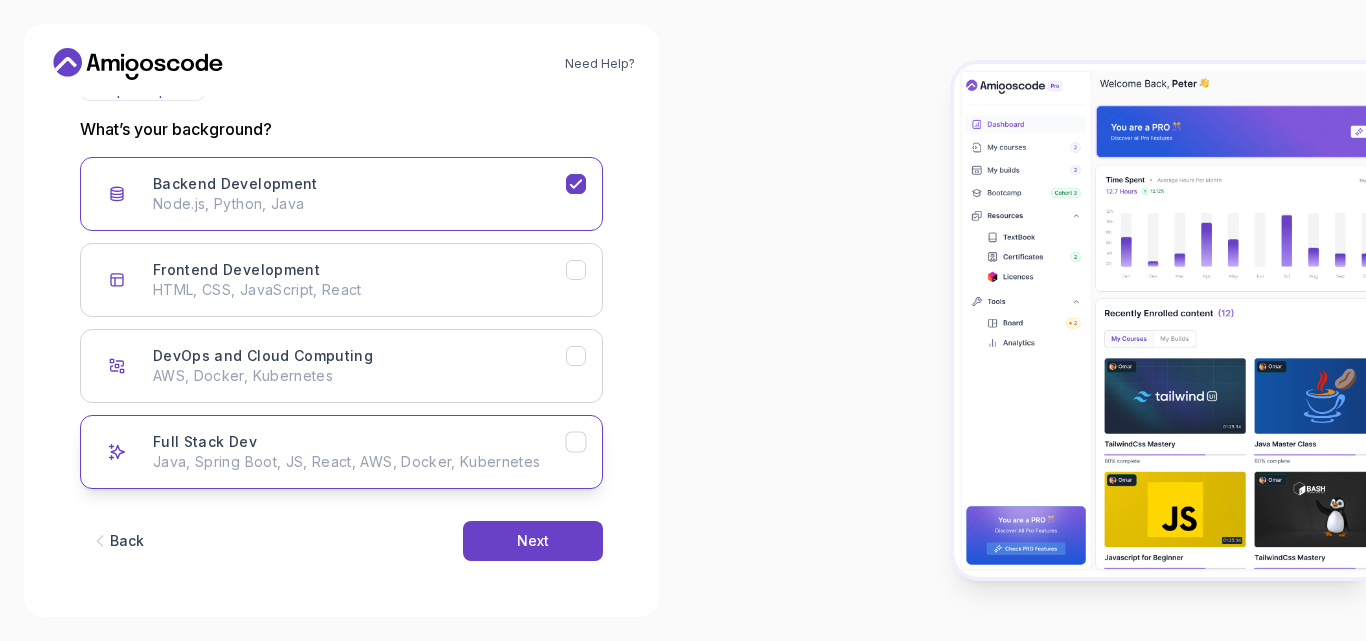 click on "Full Stack Dev Java, Spring Boot, JS, React, AWS, Docker, Kubernetes" at bounding box center [359, 452] 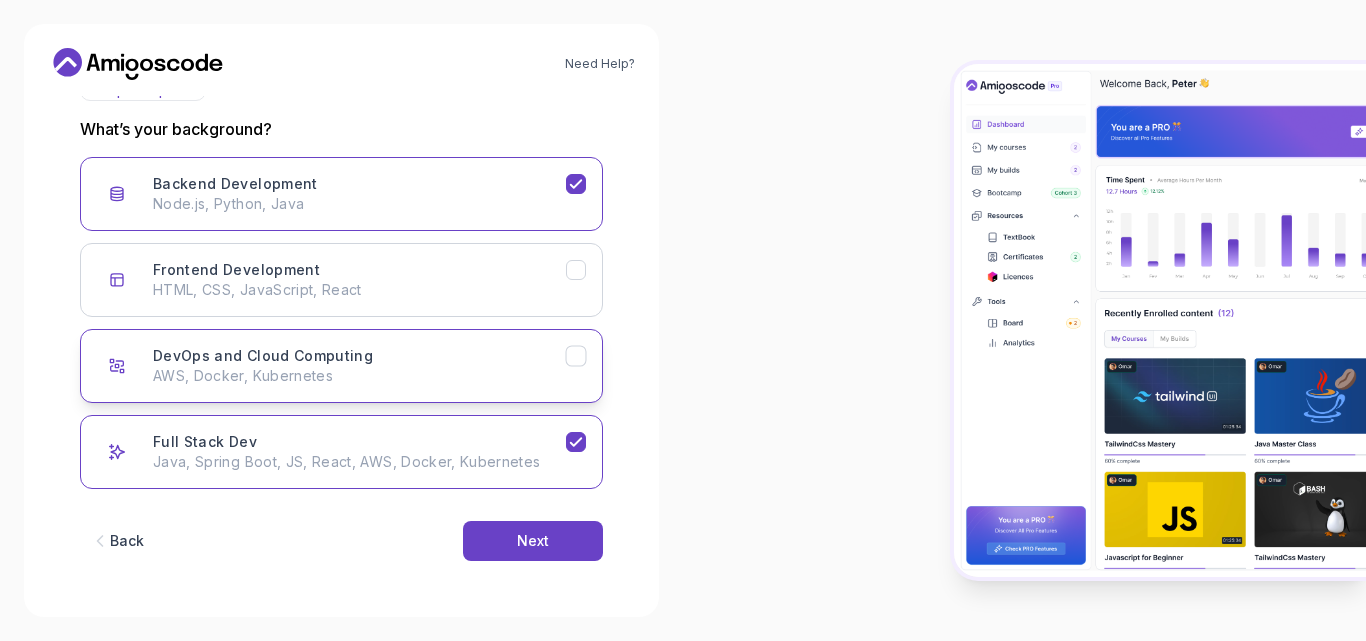 click on "DevOps and Cloud Computing AWS, Docker, Kubernetes" at bounding box center [341, 366] 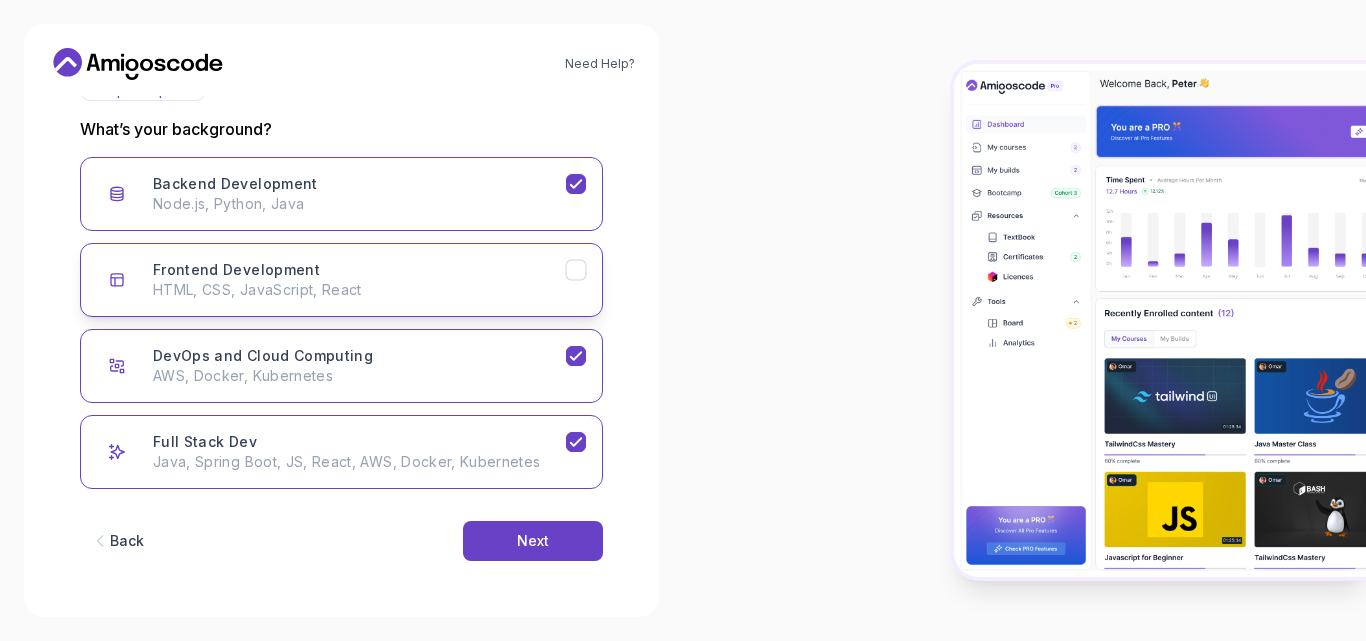 click on "HTML, CSS, JavaScript, React" at bounding box center (359, 290) 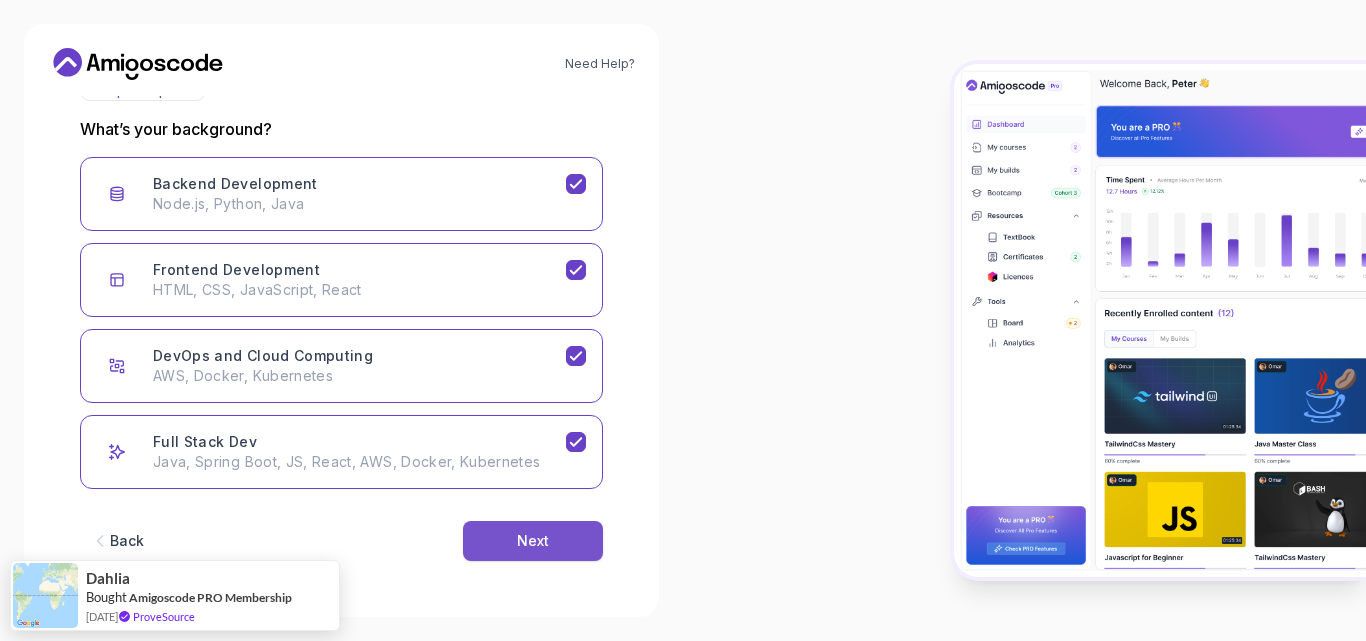 click on "Next" at bounding box center [533, 541] 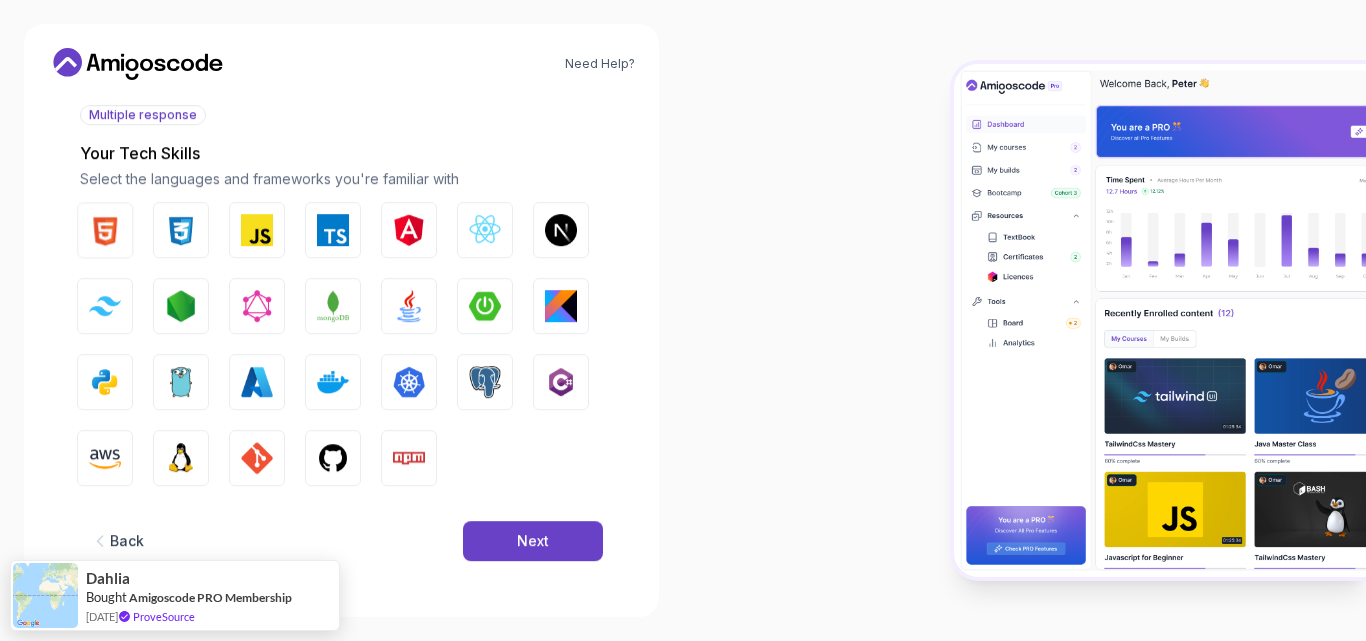 scroll, scrollTop: 232, scrollLeft: 0, axis: vertical 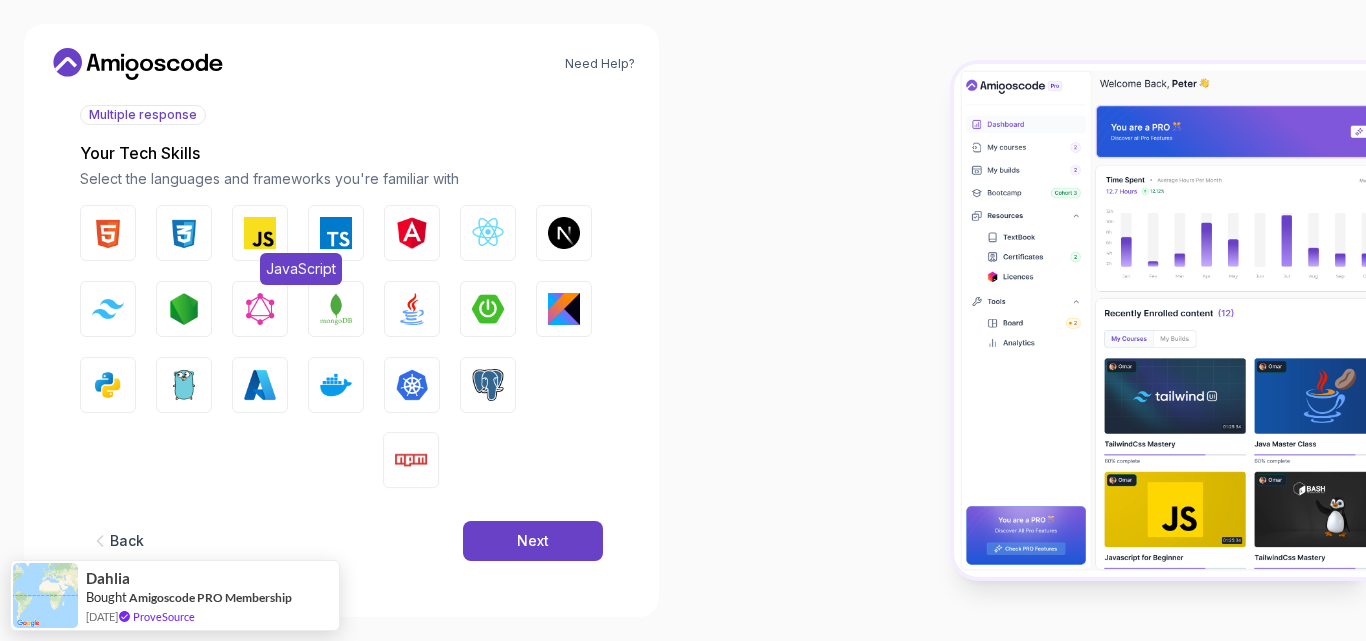 click on "JavaScript" at bounding box center [260, 233] 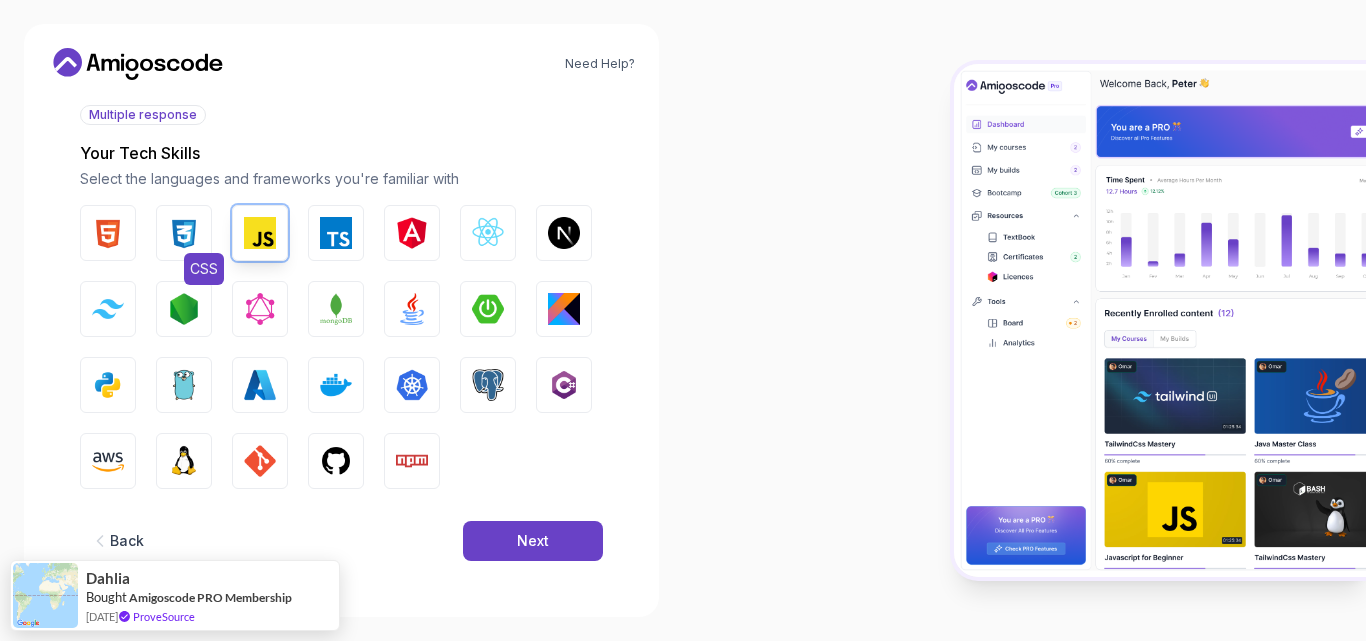 click on "CSS" at bounding box center (184, 233) 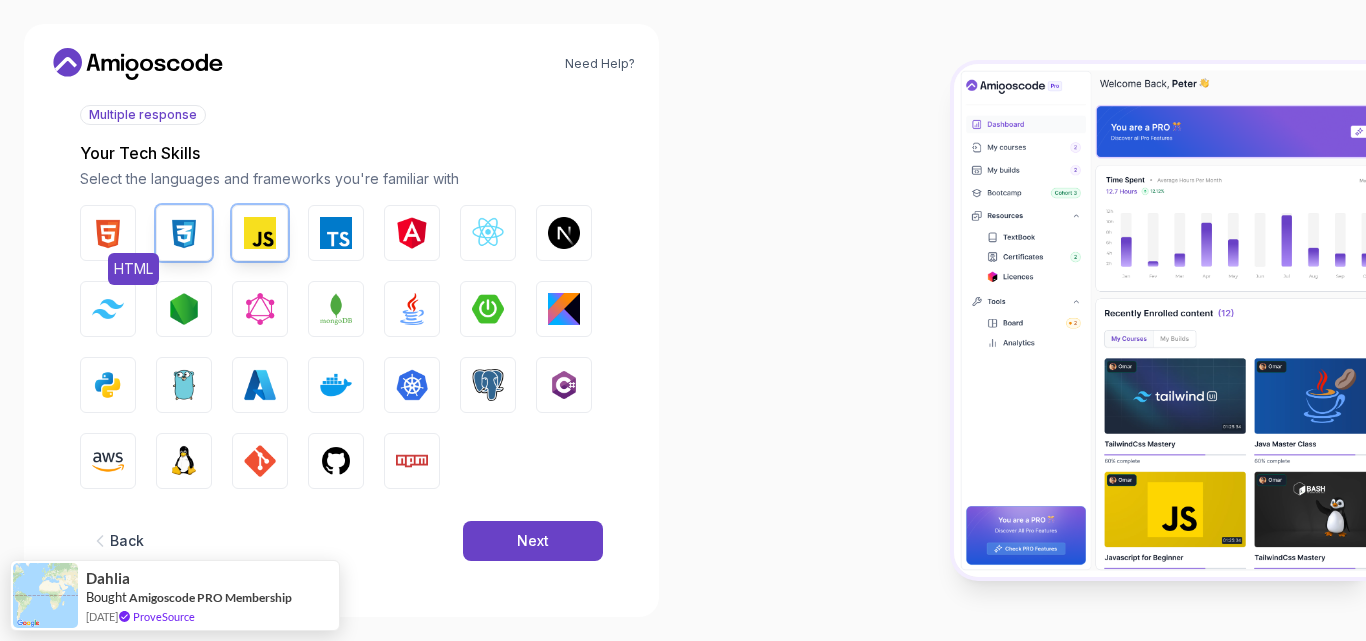click on "HTML" at bounding box center [108, 233] 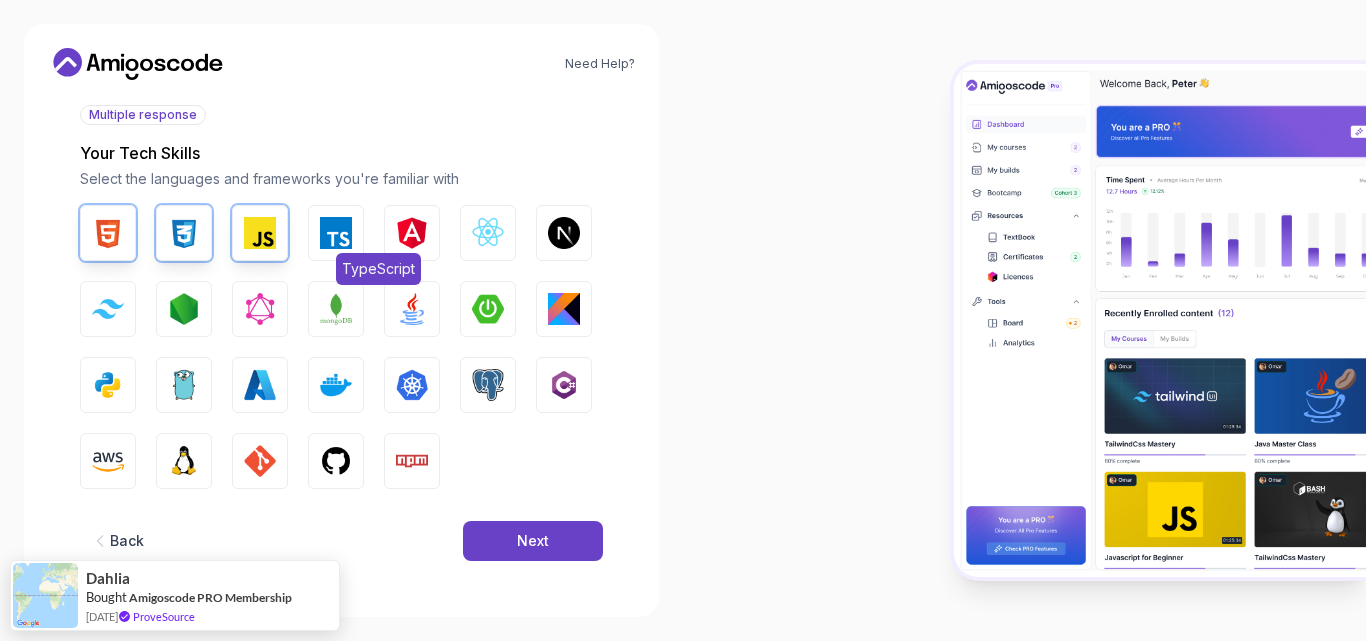 click on "TypeScript" at bounding box center (336, 233) 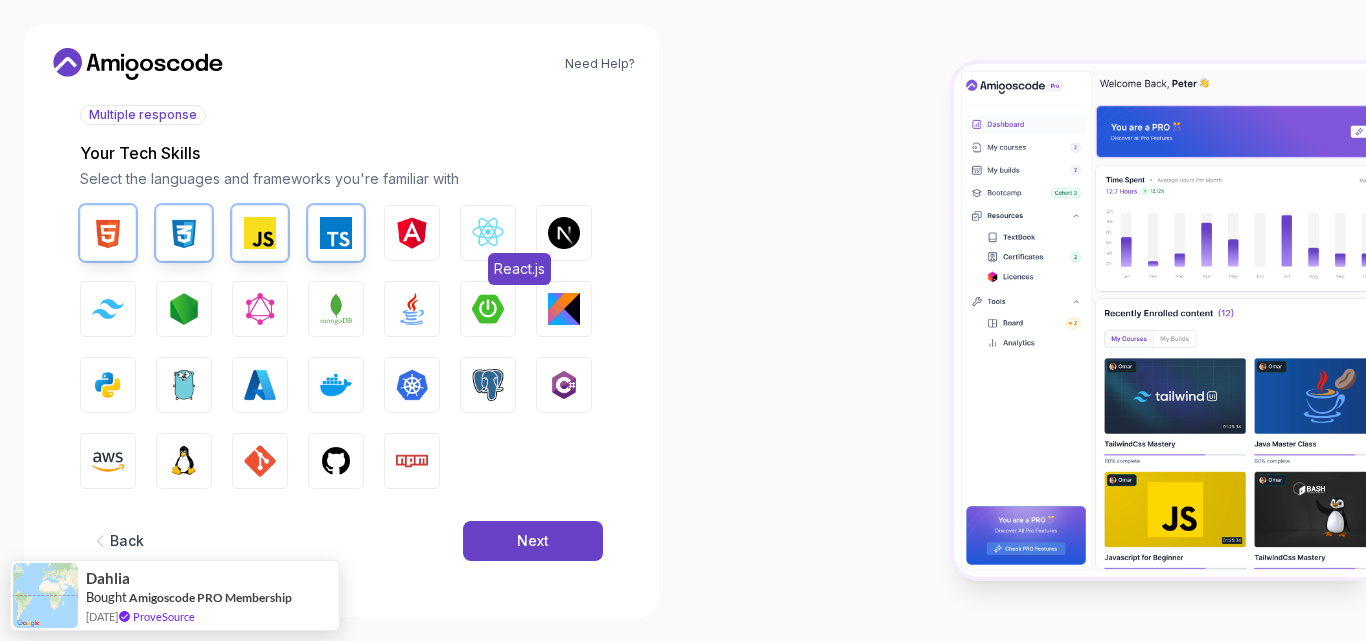 click at bounding box center [488, 233] 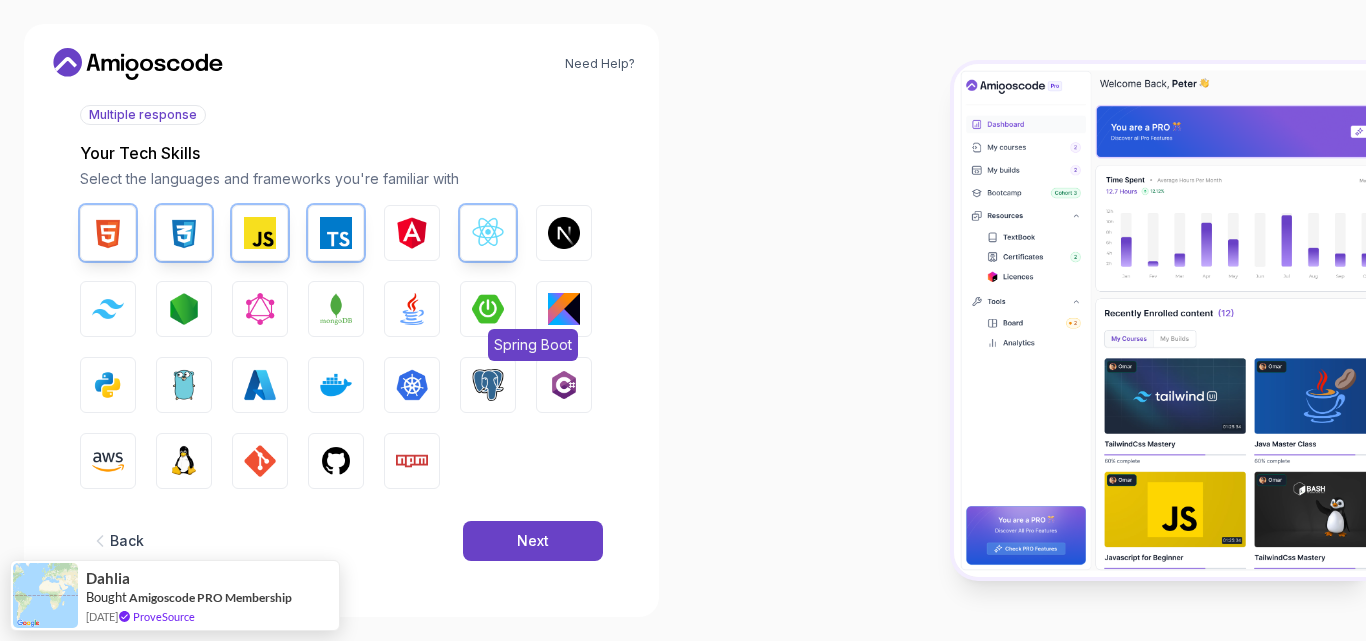click at bounding box center [488, 309] 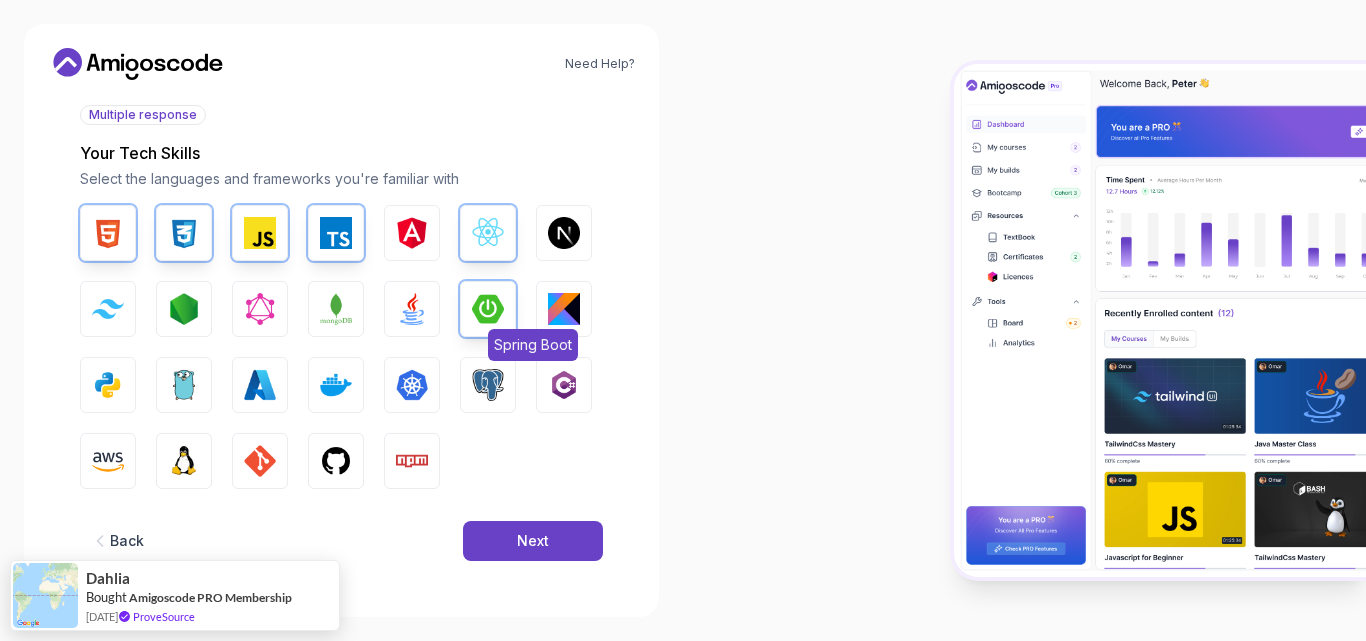 click on "Spring Boot" at bounding box center [488, 309] 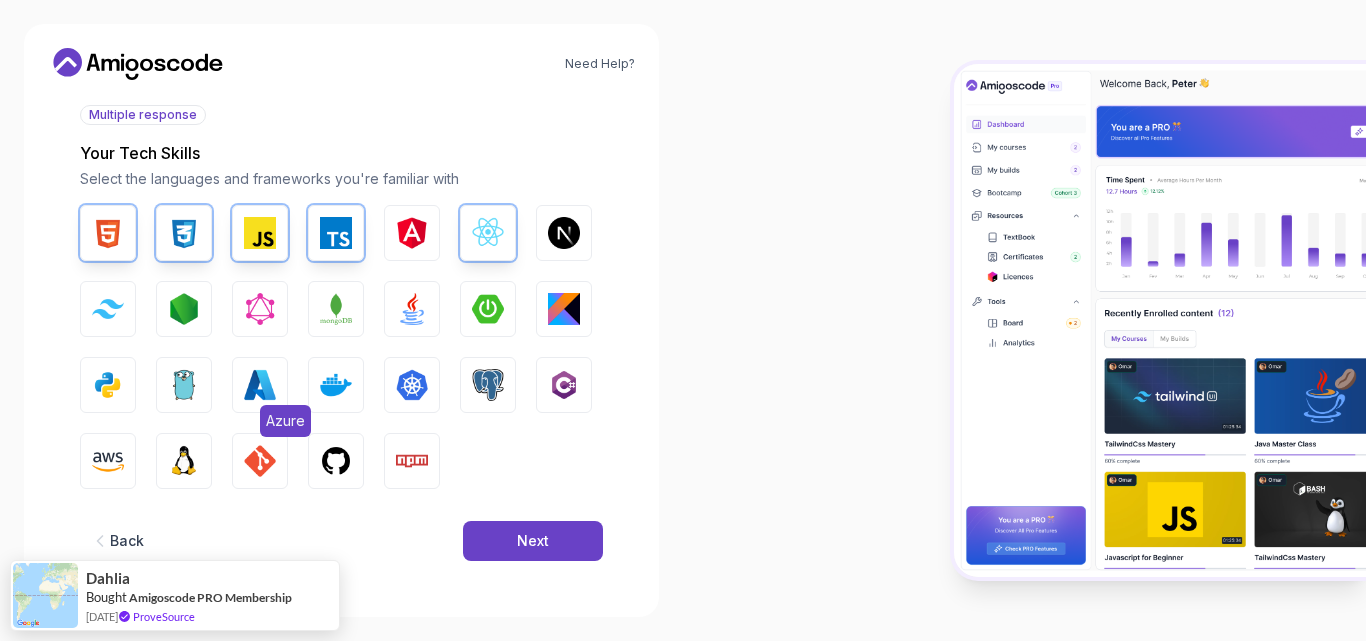 click at bounding box center (260, 385) 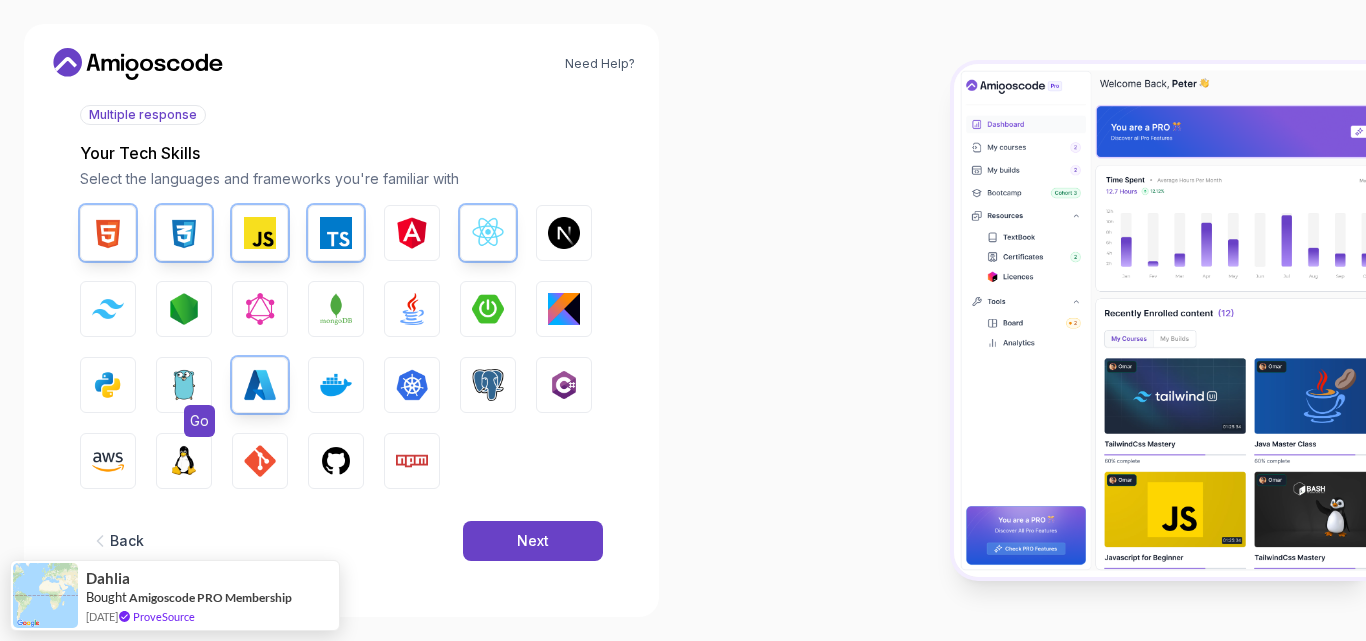 click at bounding box center [184, 385] 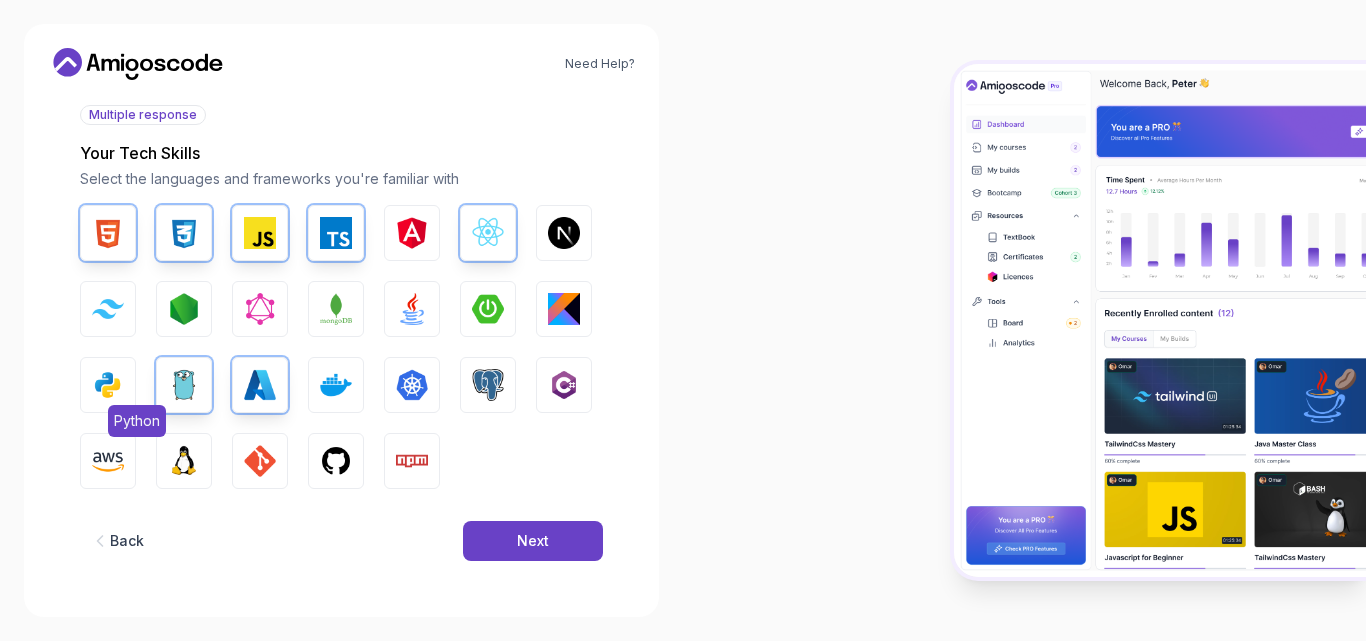 click at bounding box center [108, 385] 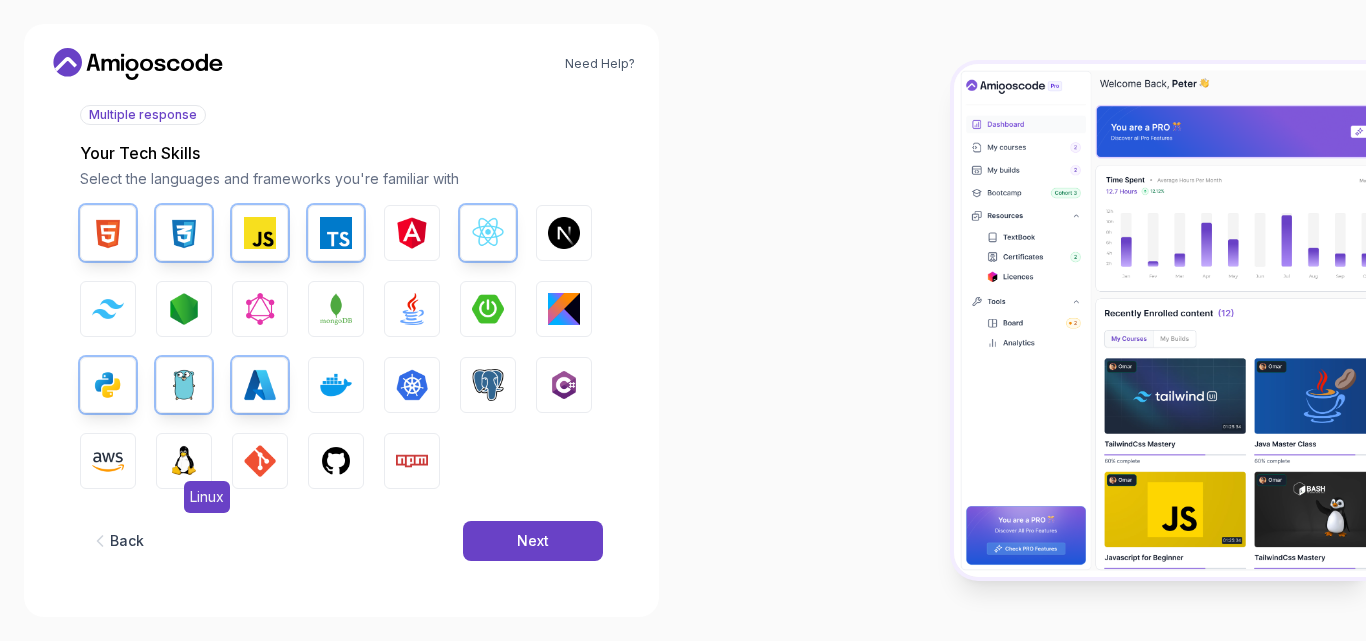 click at bounding box center [184, 461] 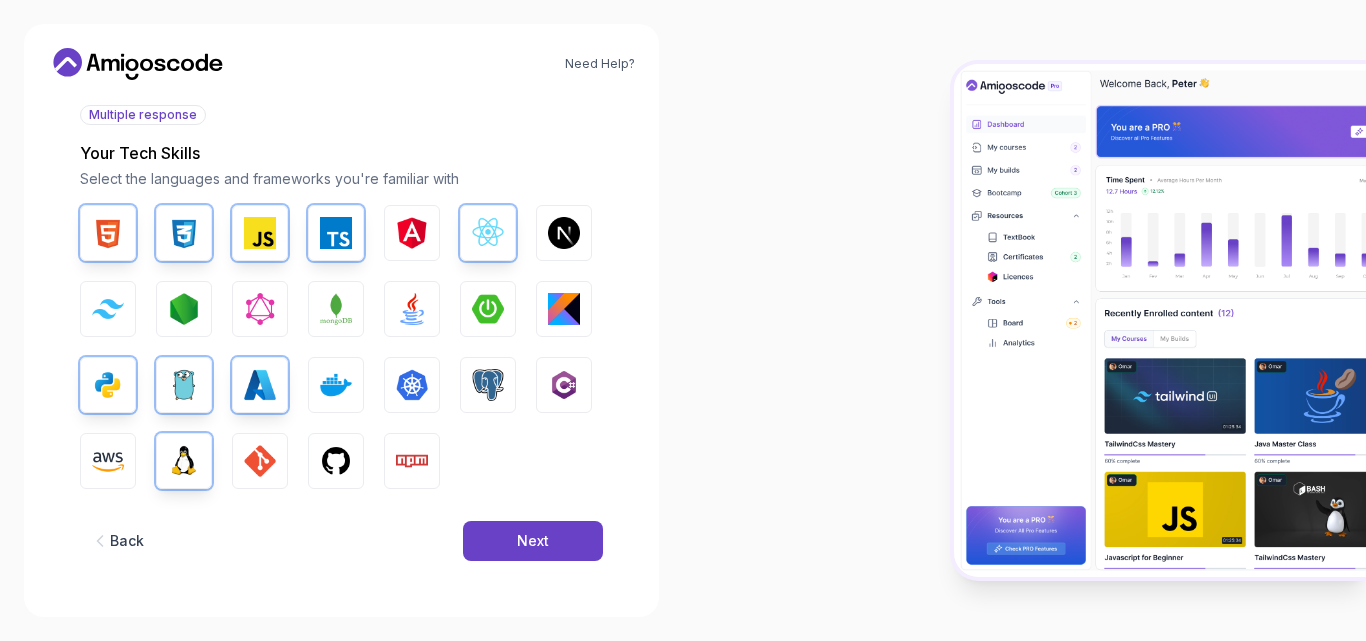 click on "Back" at bounding box center [117, 541] 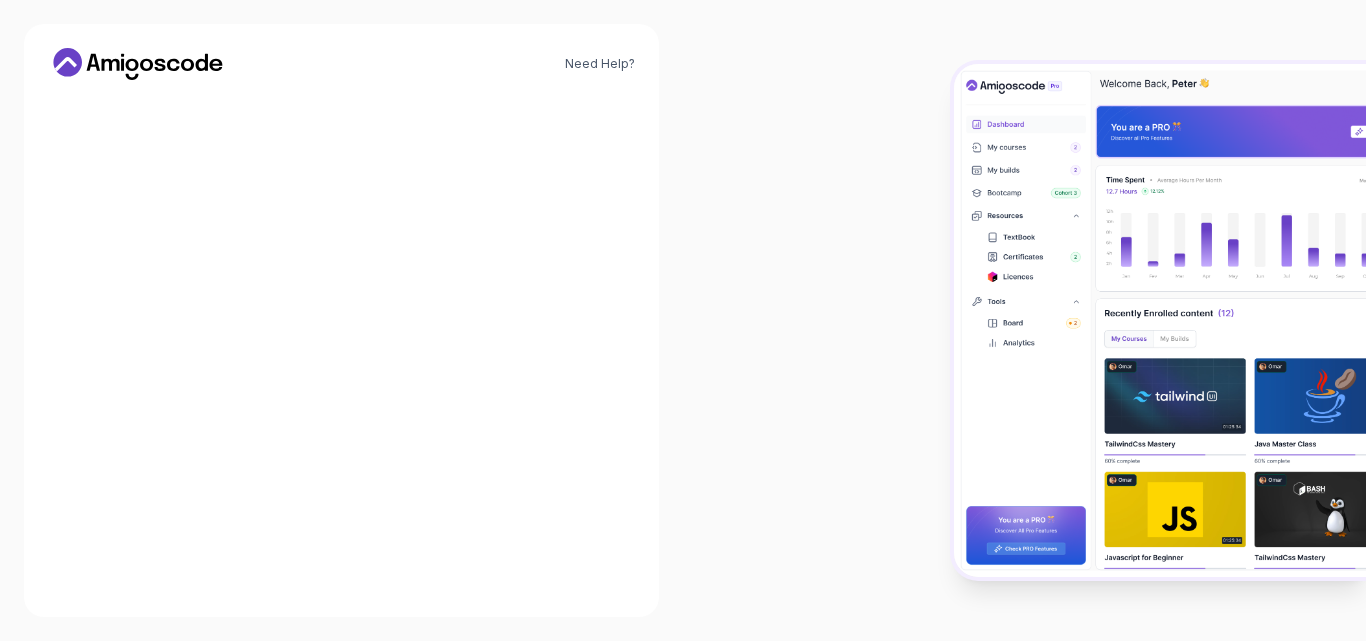 click 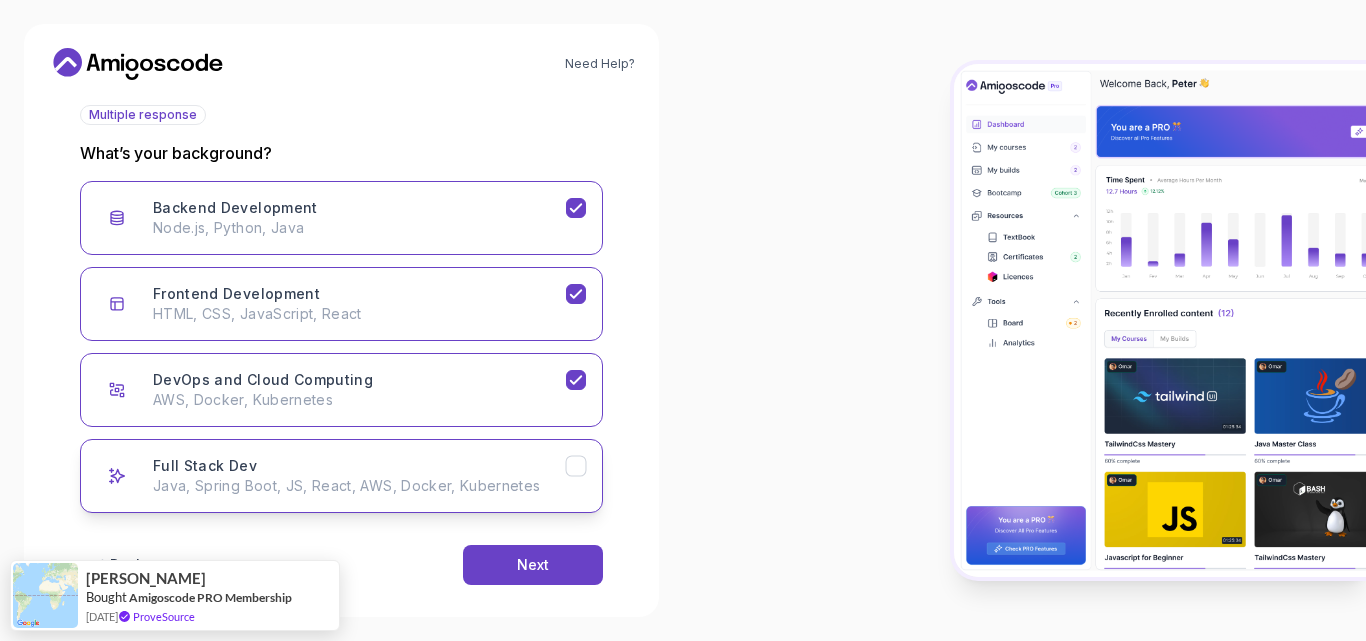click on "Java, Spring Boot, JS, React, AWS, Docker, Kubernetes" at bounding box center (359, 486) 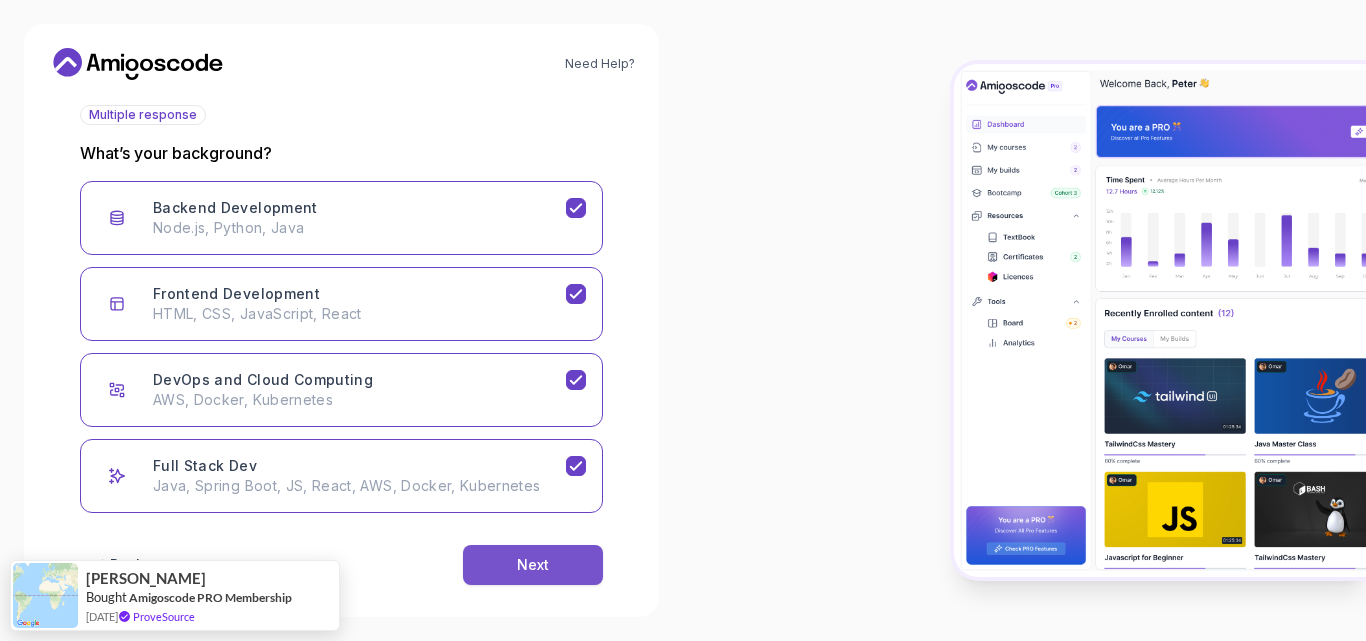 click on "Next" at bounding box center [533, 565] 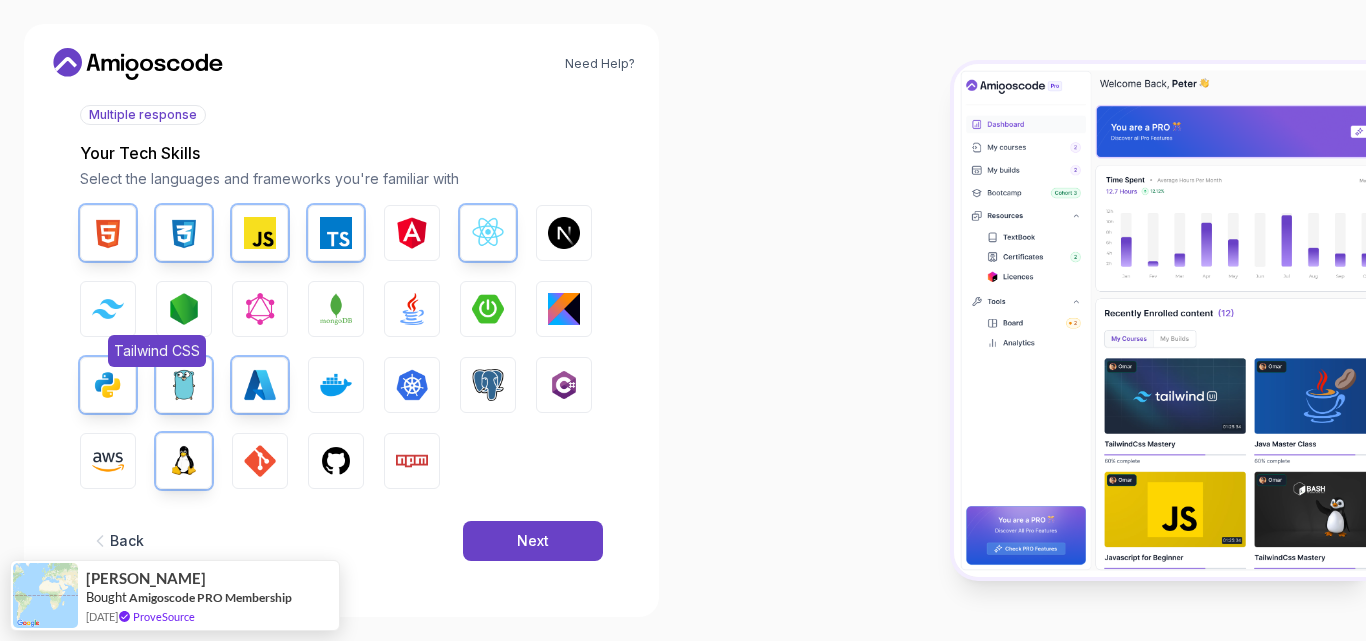 click at bounding box center (108, 308) 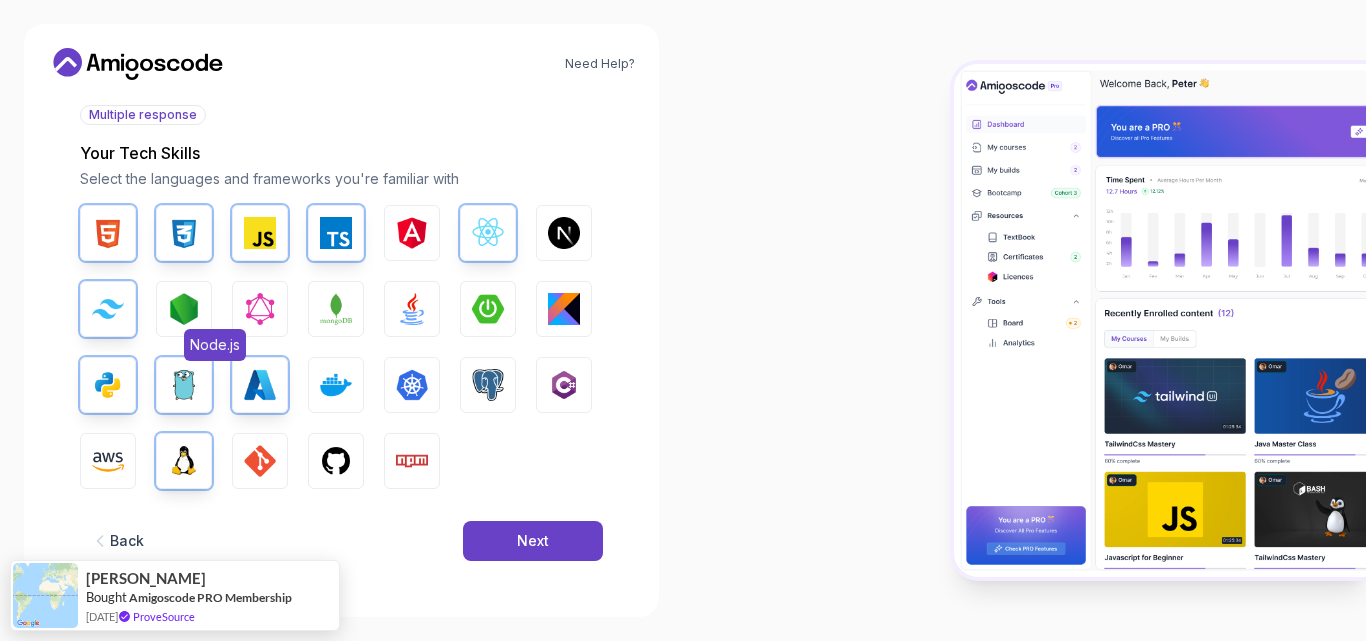 click at bounding box center [184, 309] 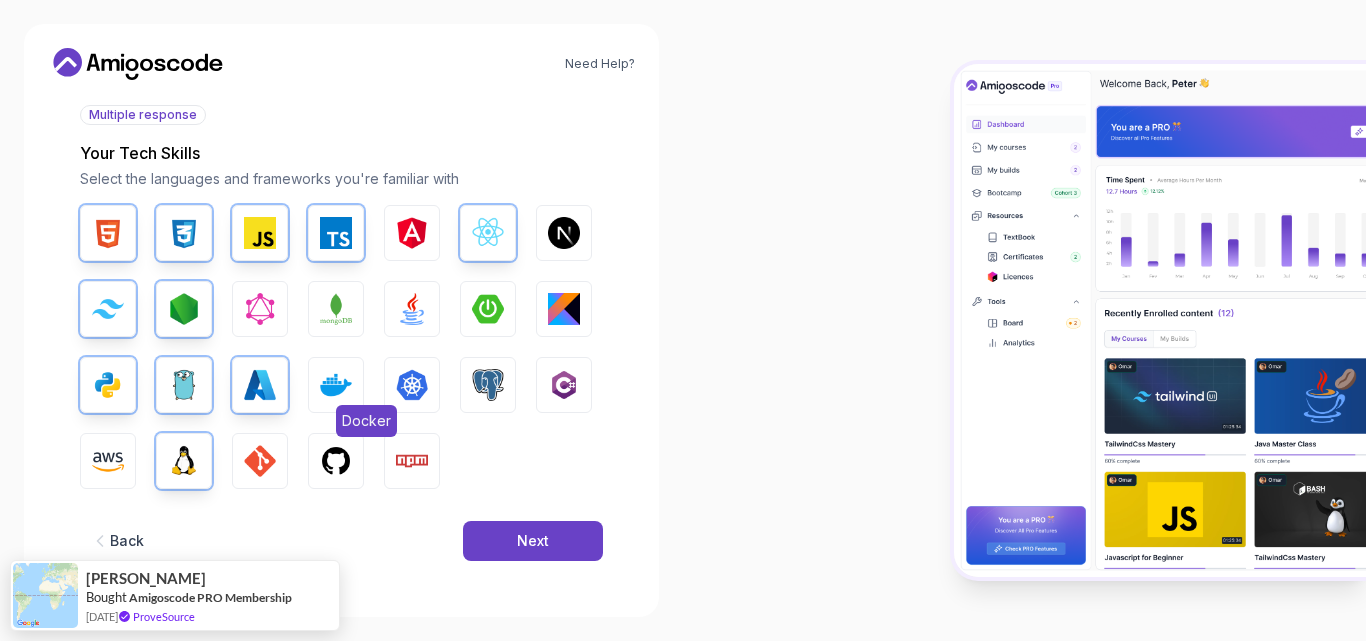 click at bounding box center (336, 385) 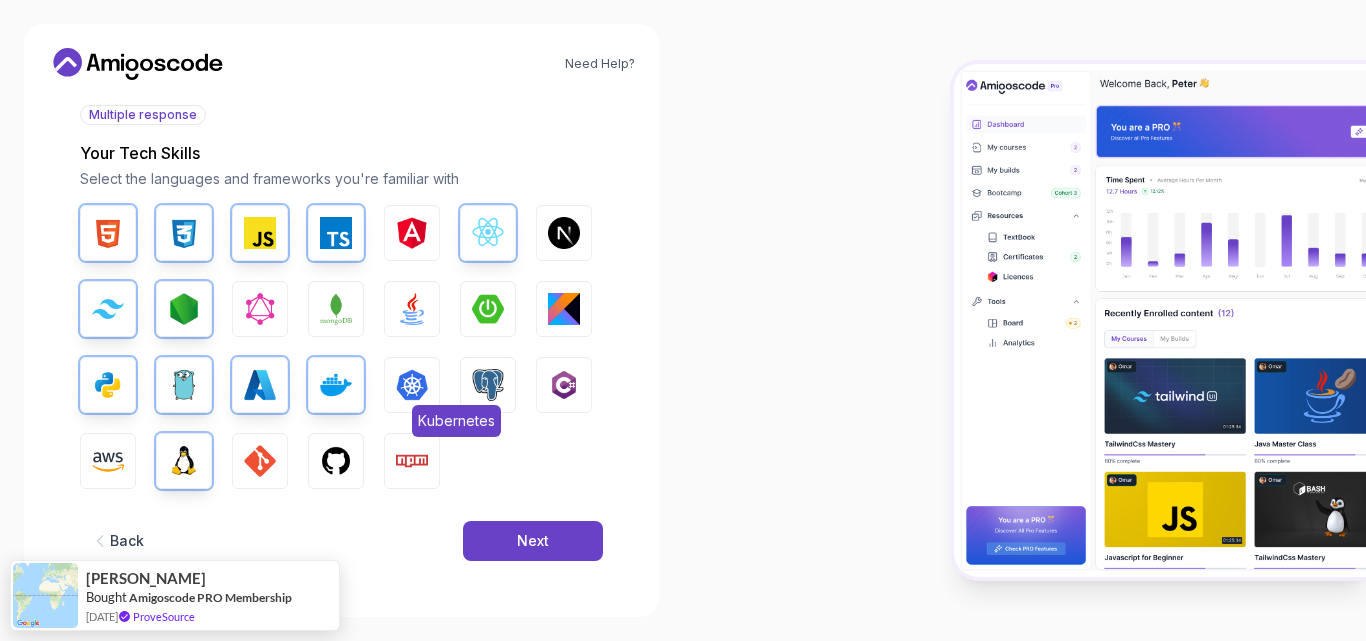click on "Kubernetes" at bounding box center (412, 385) 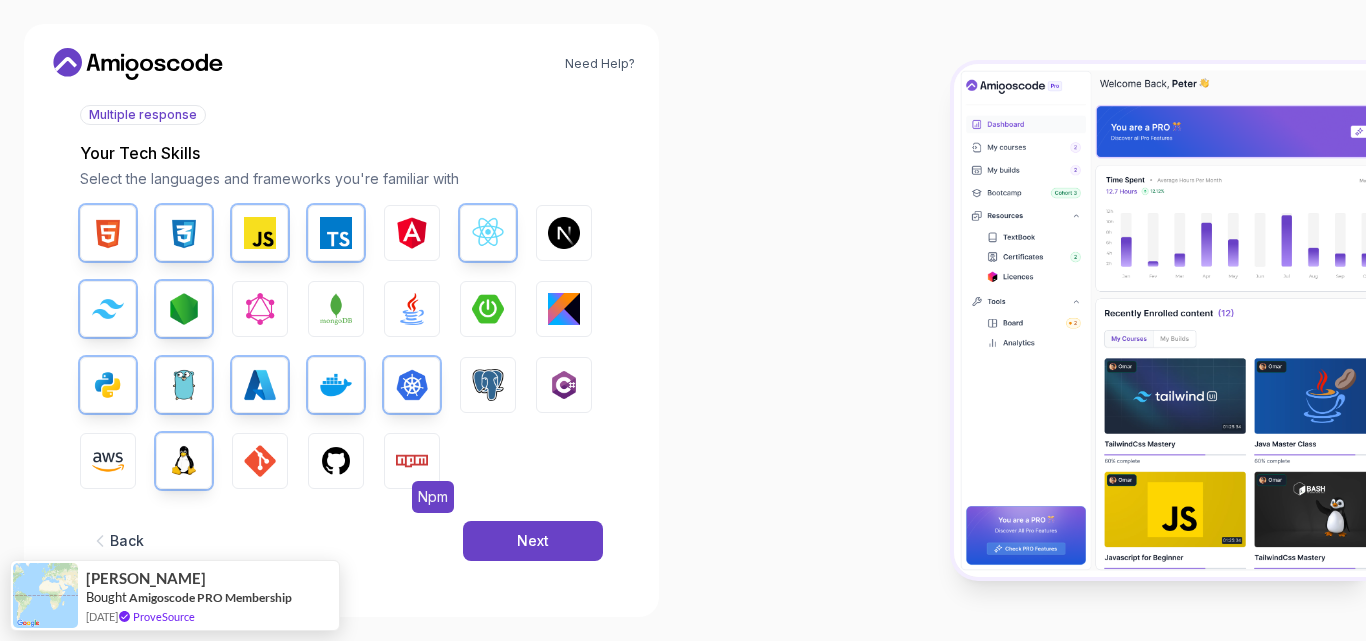 click at bounding box center [412, 461] 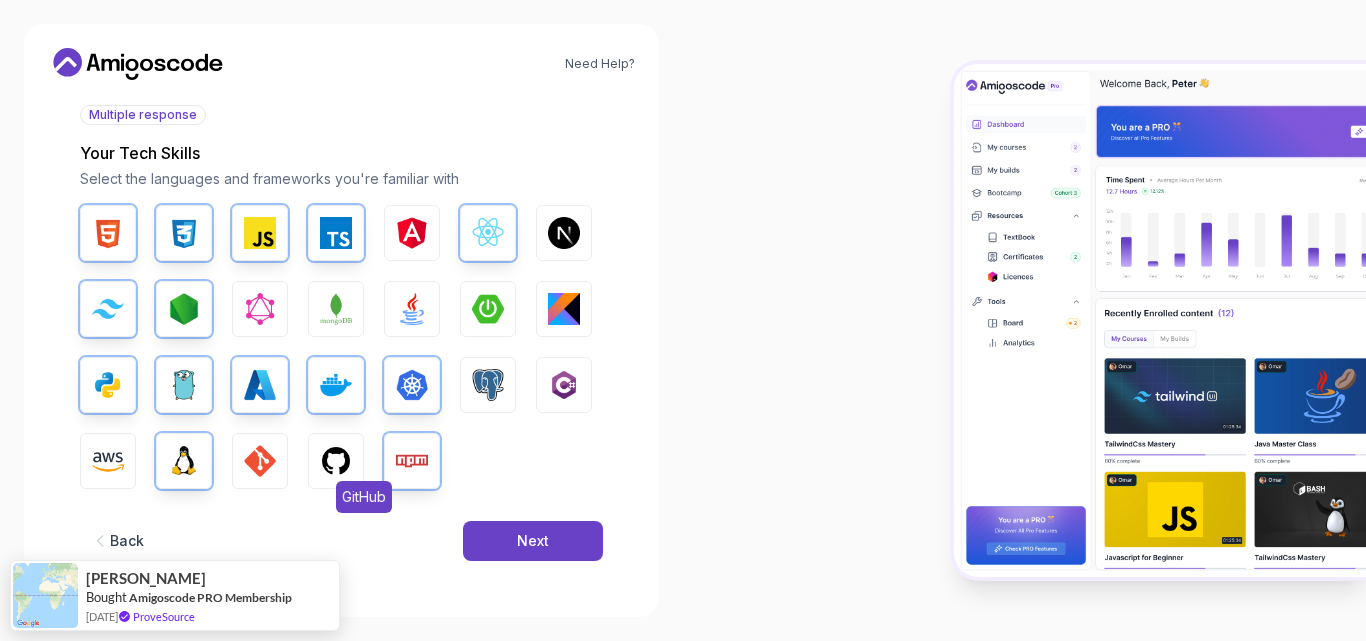 click at bounding box center [336, 461] 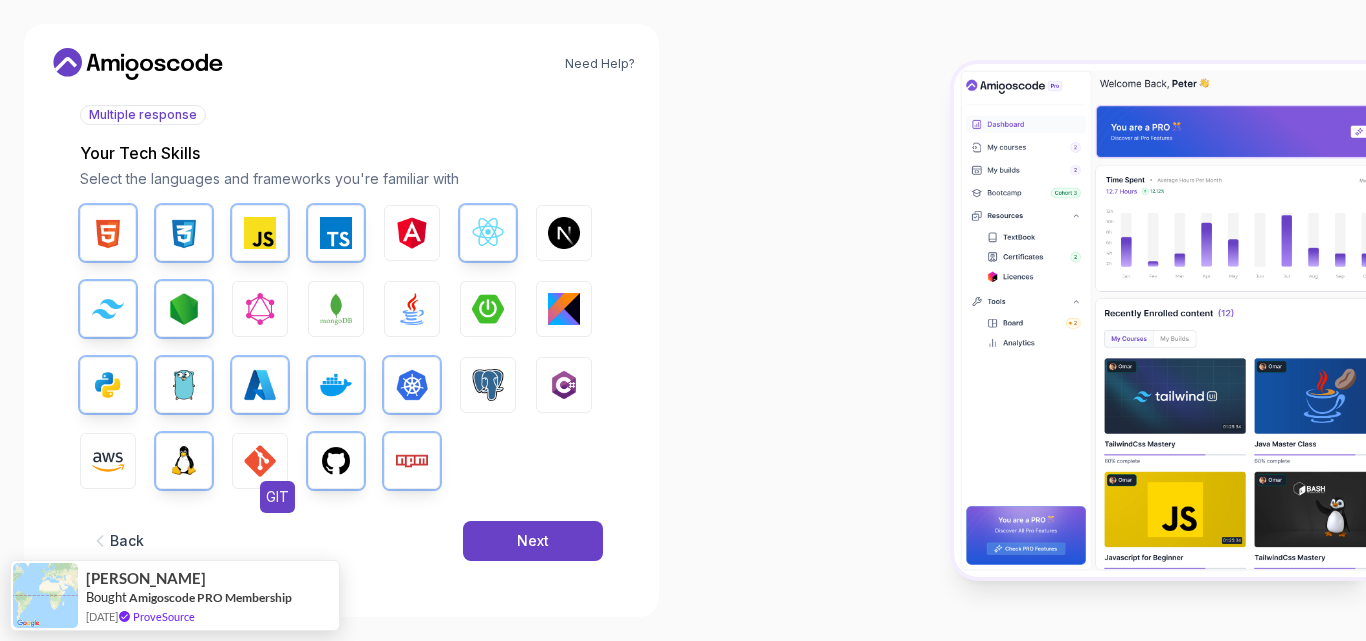 click at bounding box center [260, 461] 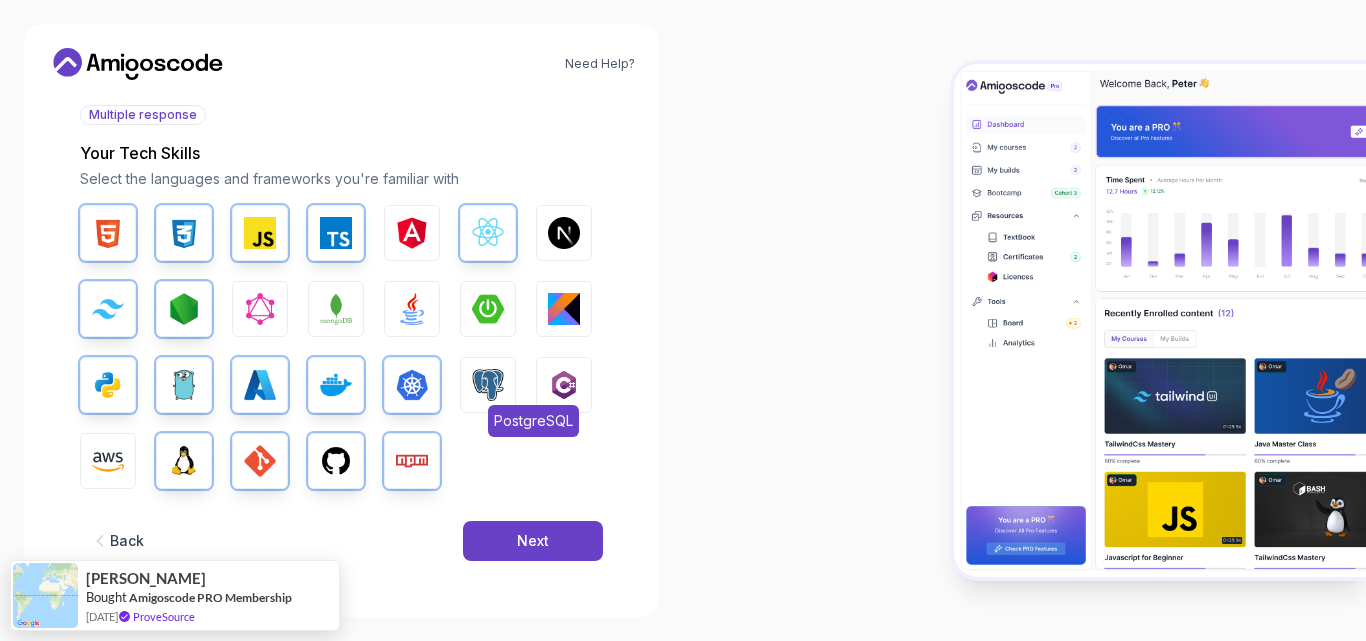 click at bounding box center [488, 385] 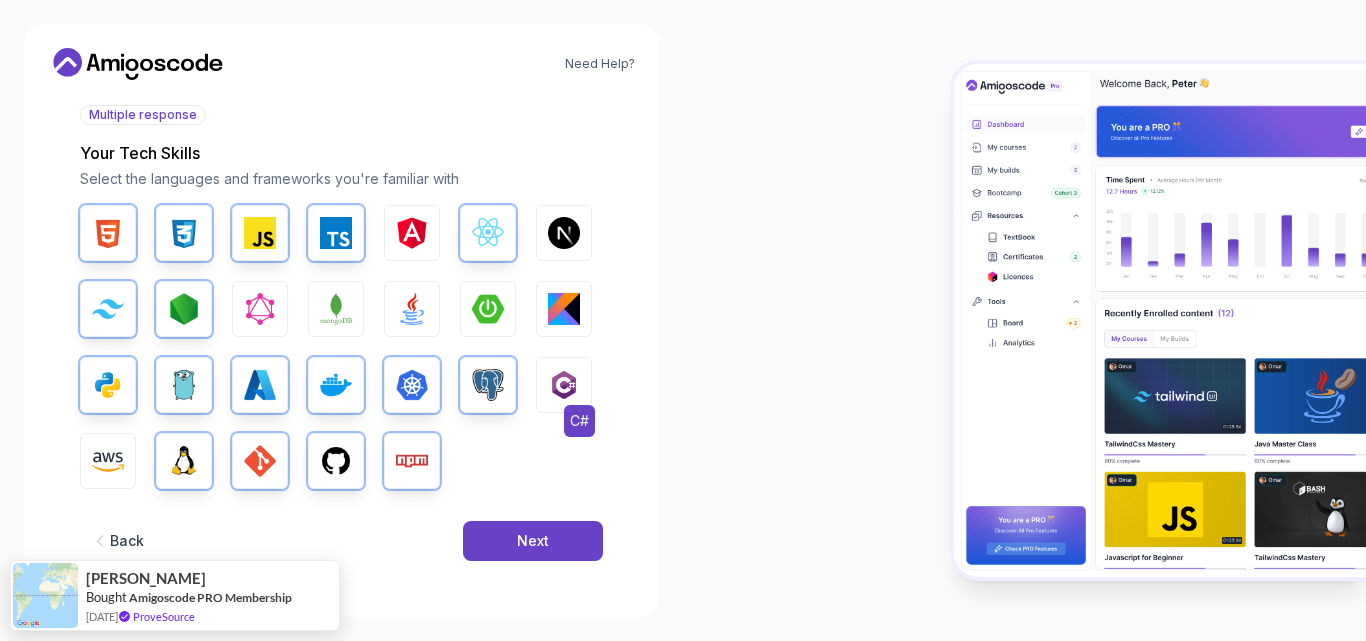 click at bounding box center (564, 385) 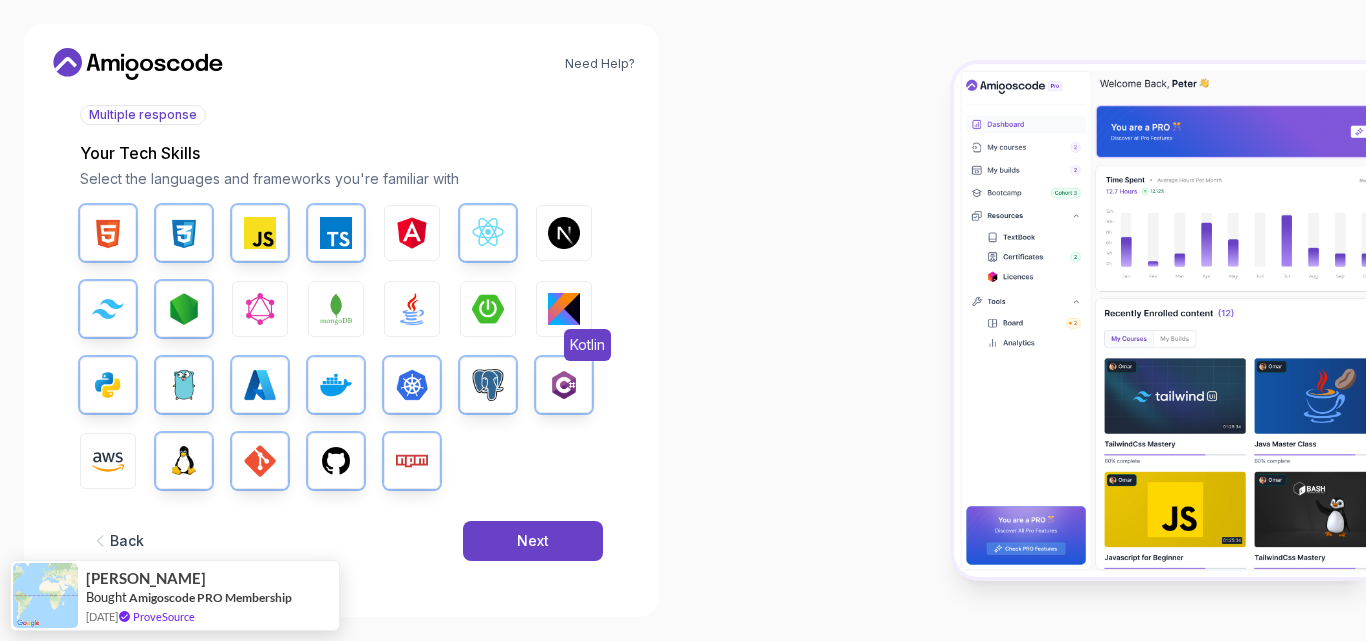 click at bounding box center [564, 309] 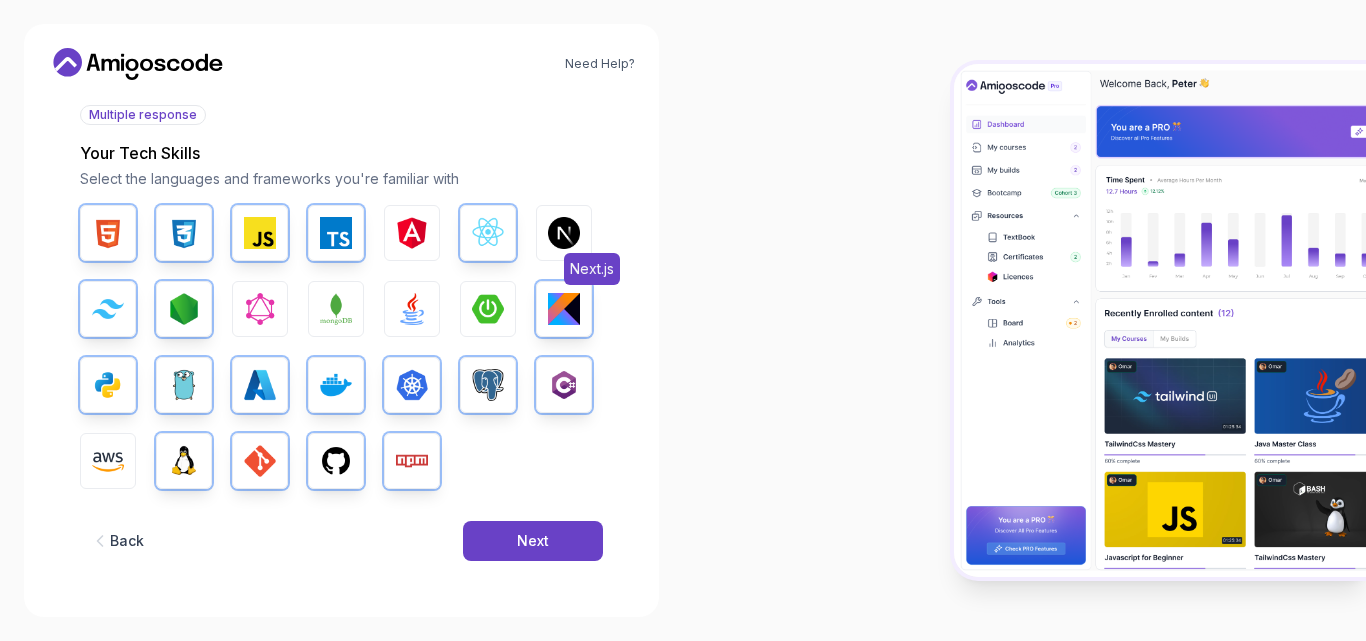 click at bounding box center [564, 233] 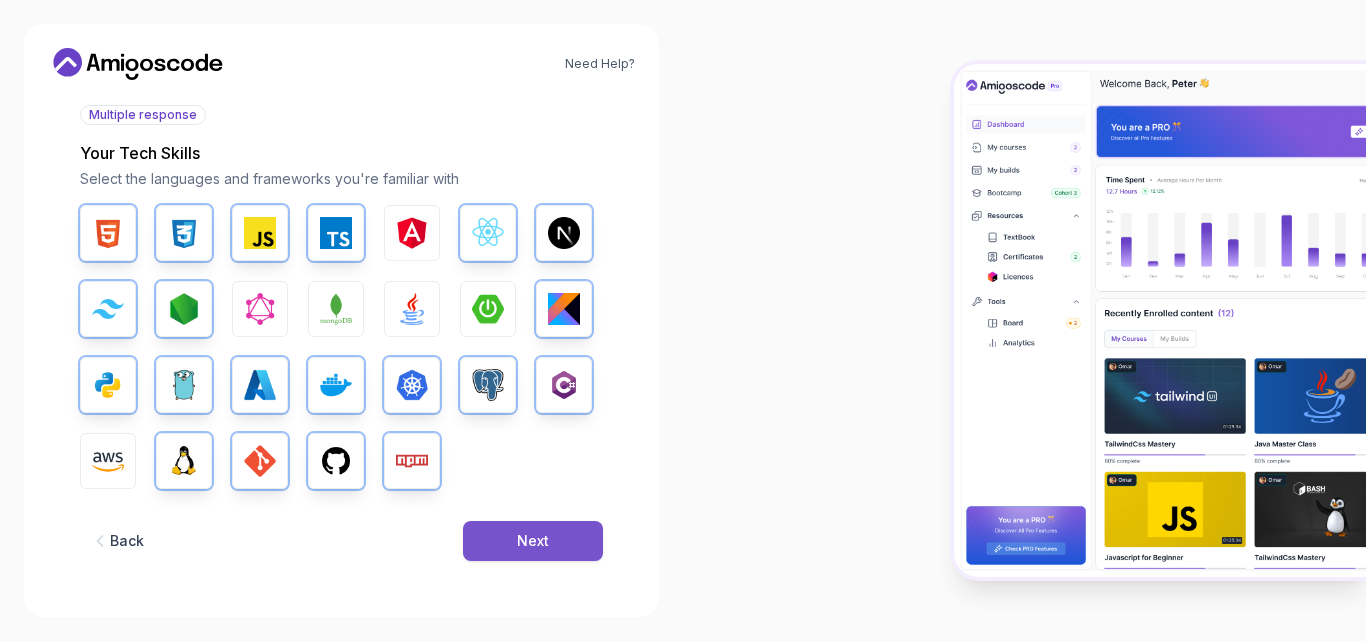 click on "Next" at bounding box center [533, 541] 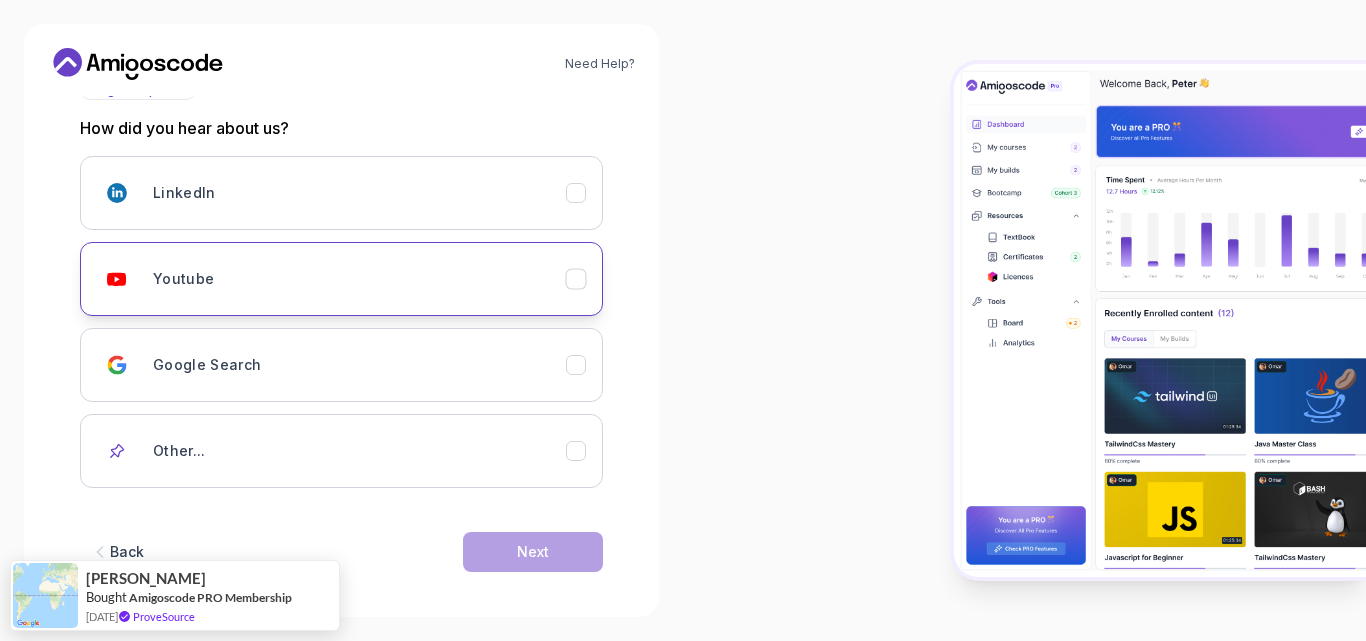 scroll, scrollTop: 268, scrollLeft: 0, axis: vertical 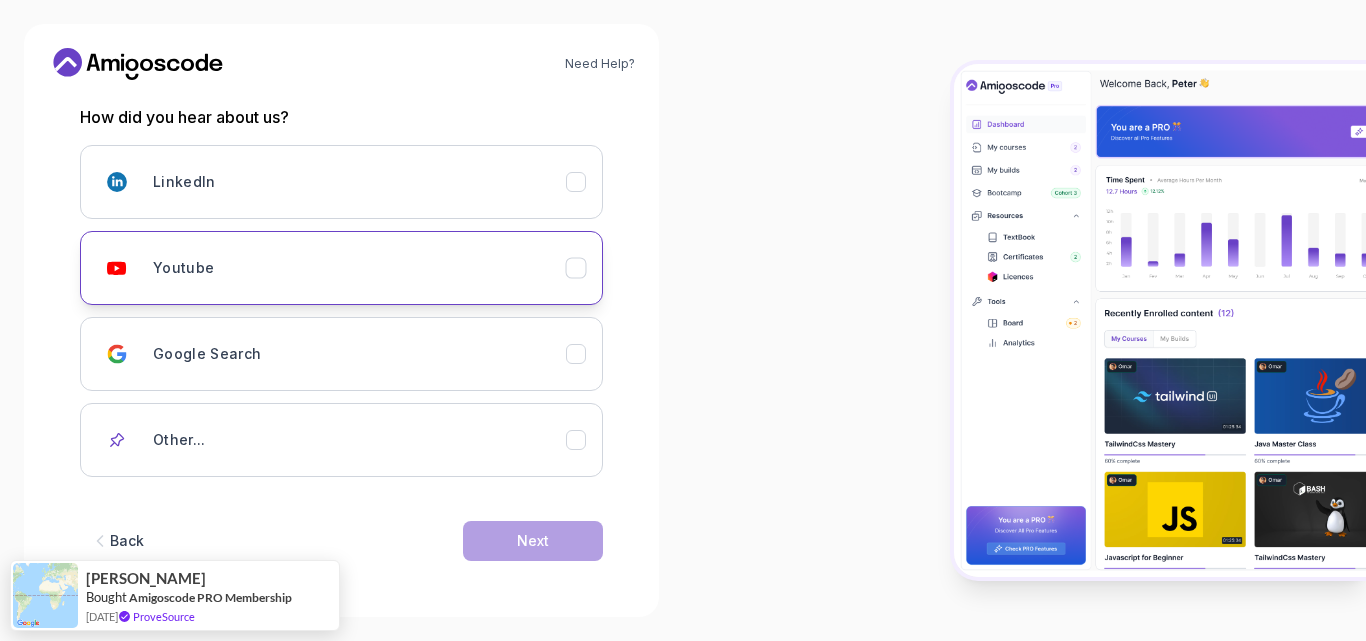 click on "Youtube" at bounding box center [341, 268] 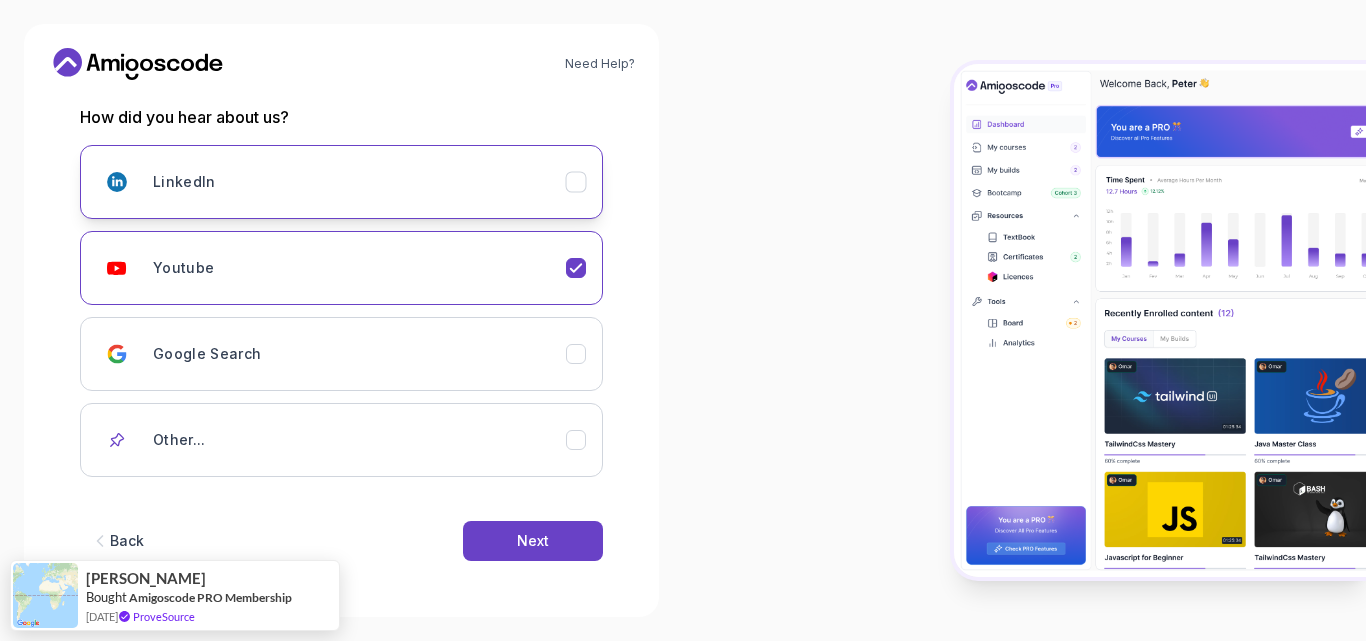click on "LinkedIn" at bounding box center [359, 182] 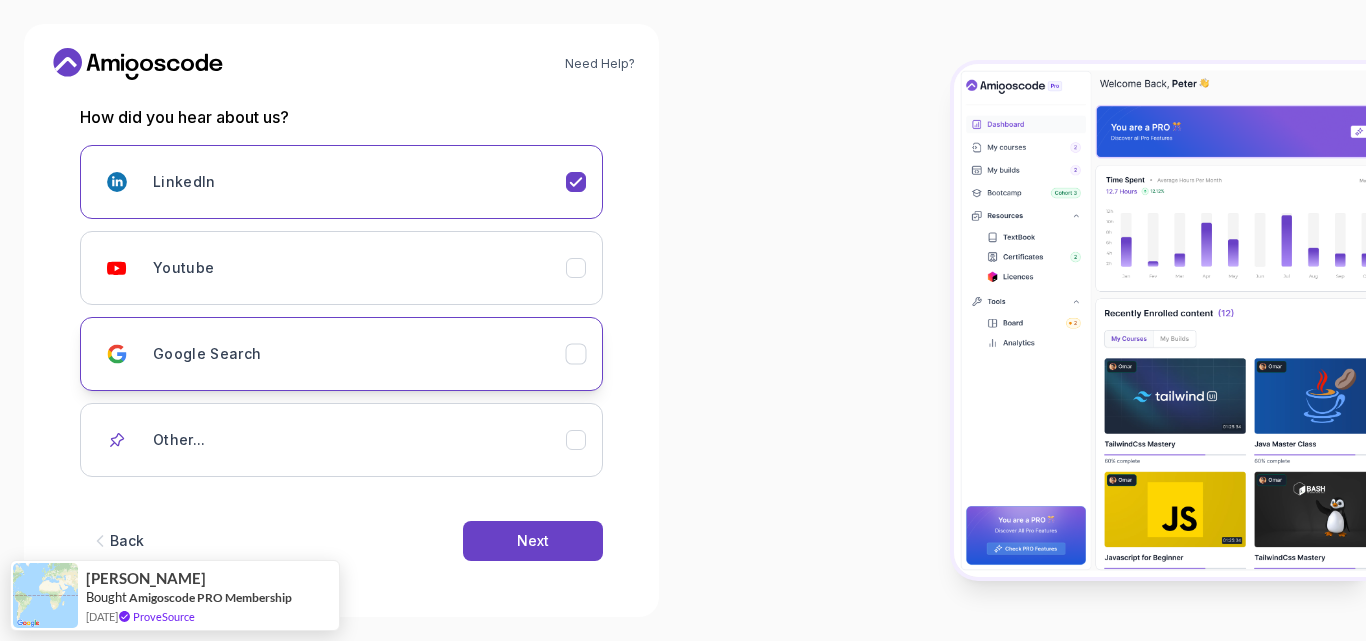 click on "Google Search" at bounding box center [359, 354] 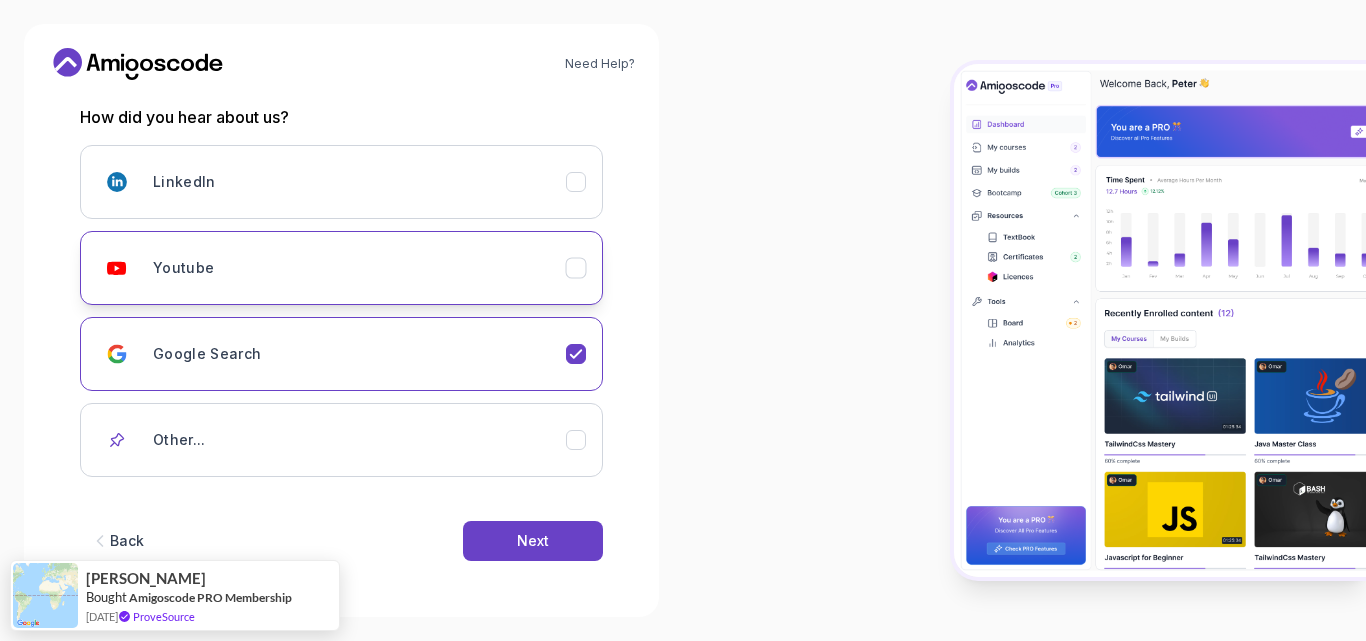 click on "Youtube" at bounding box center (359, 268) 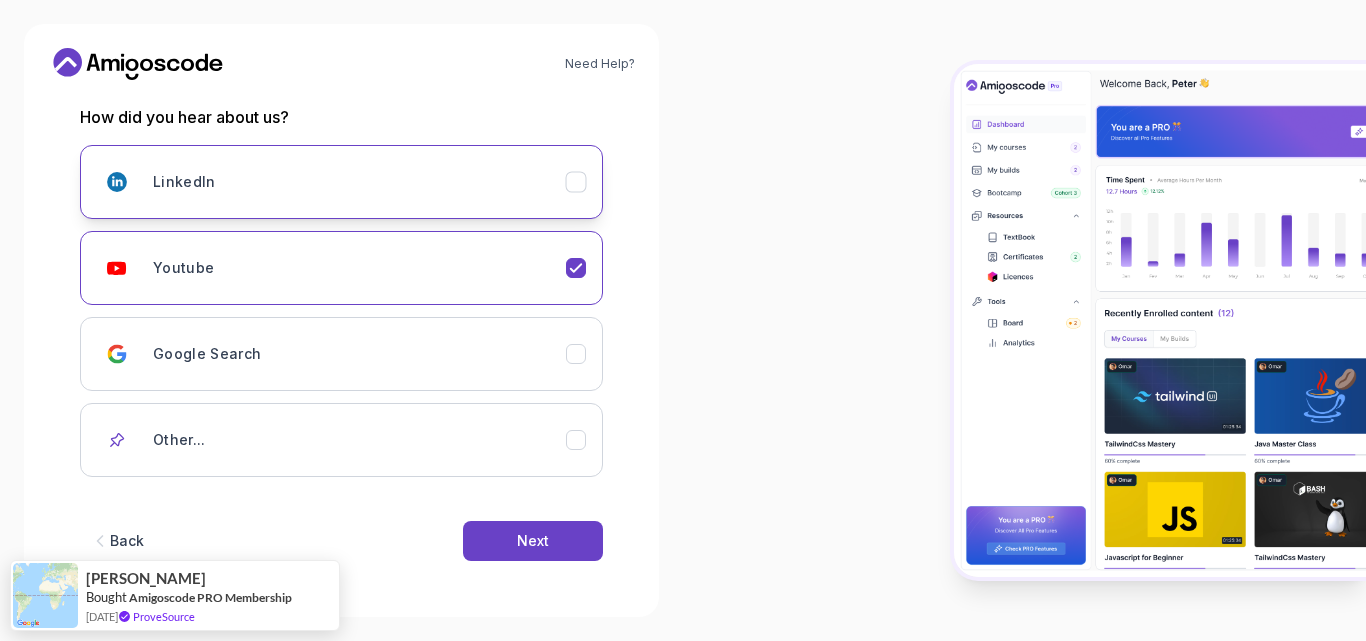 click on "LinkedIn" at bounding box center (359, 182) 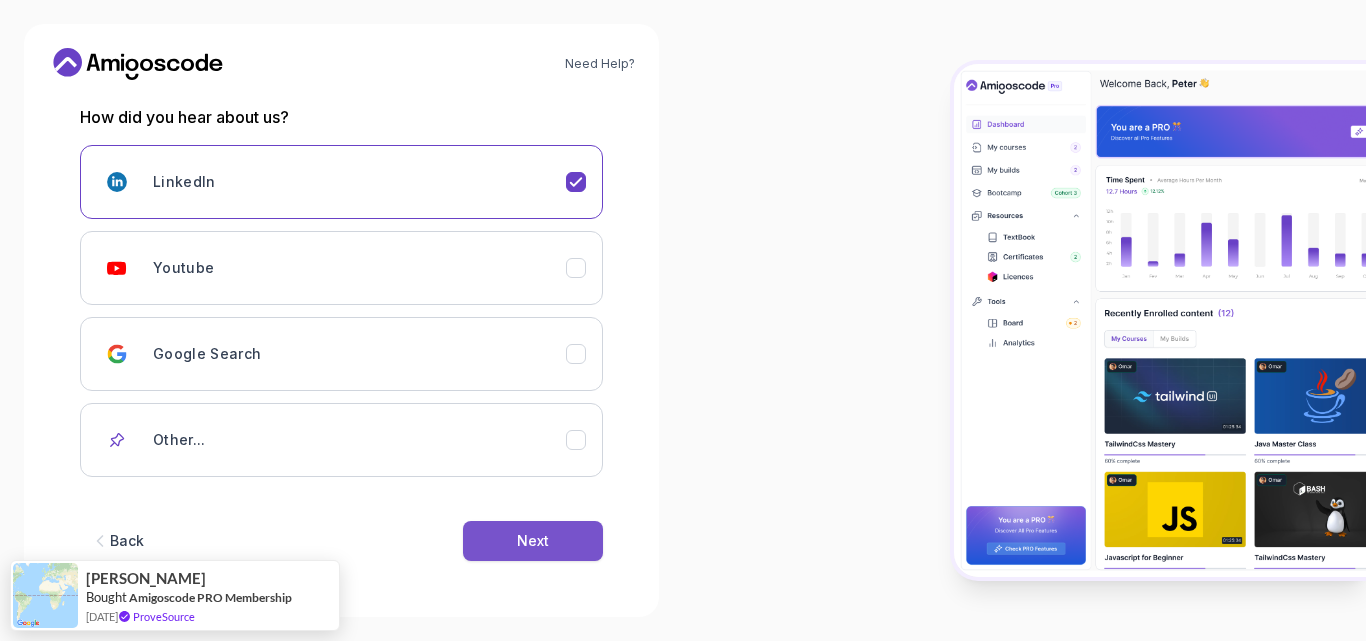 click on "Next" at bounding box center (533, 541) 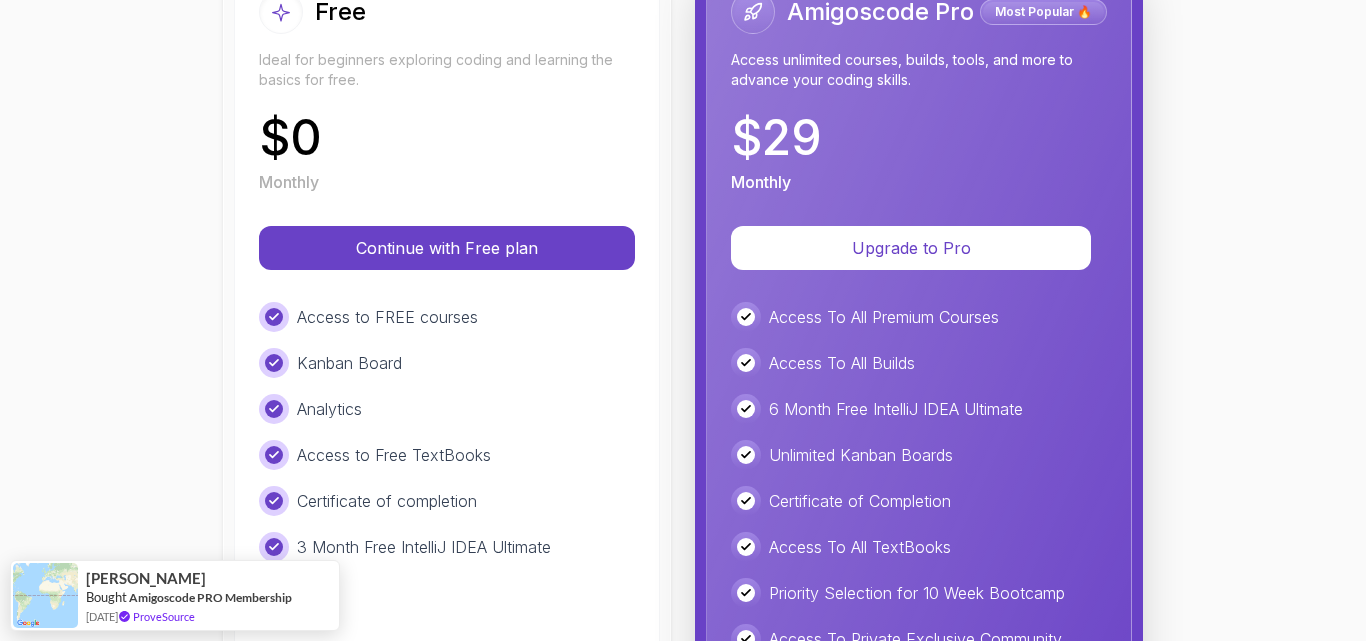 scroll, scrollTop: 300, scrollLeft: 0, axis: vertical 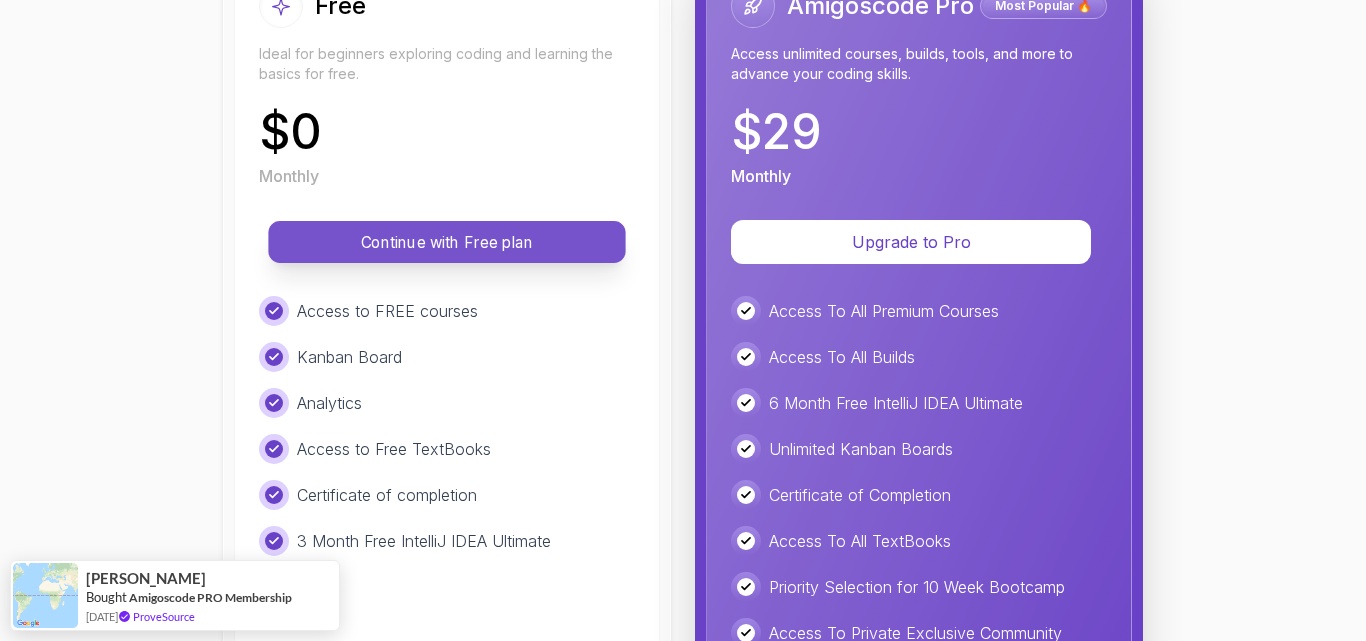 click on "Continue with Free plan" at bounding box center [446, 242] 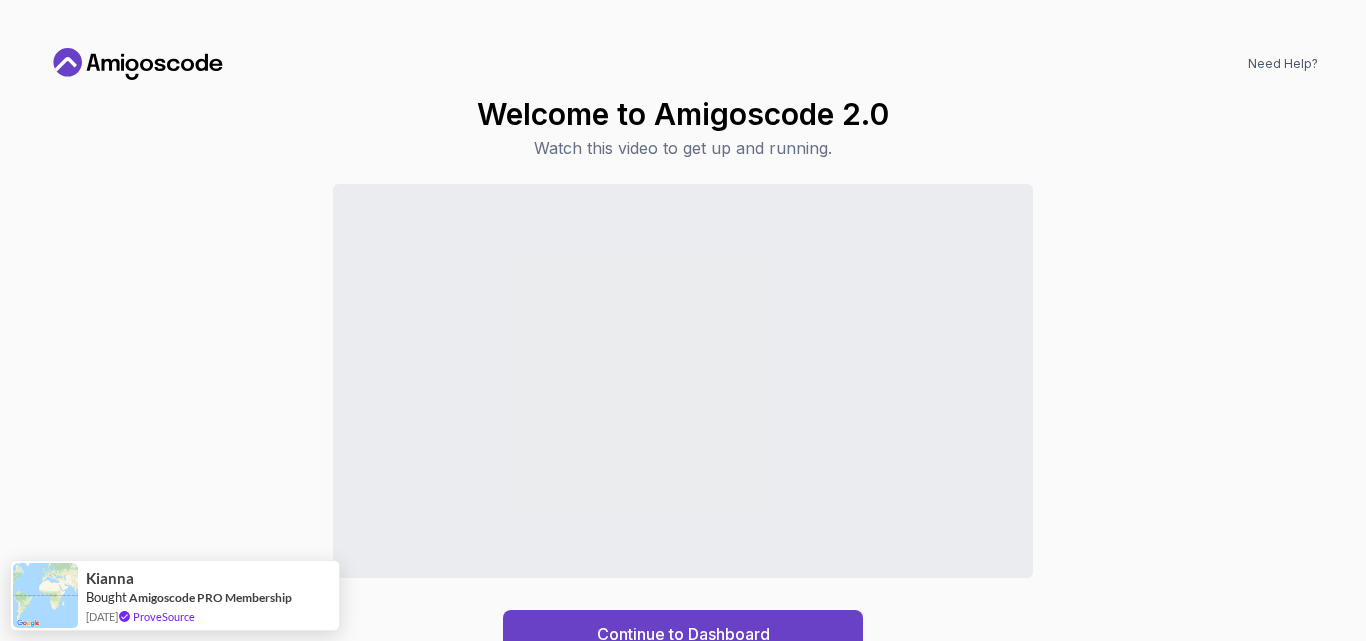 click on "Need Help? Welcome to Amigoscode 2.0 Watch this video to get up and running. Continue to Dashboard" at bounding box center [683, 320] 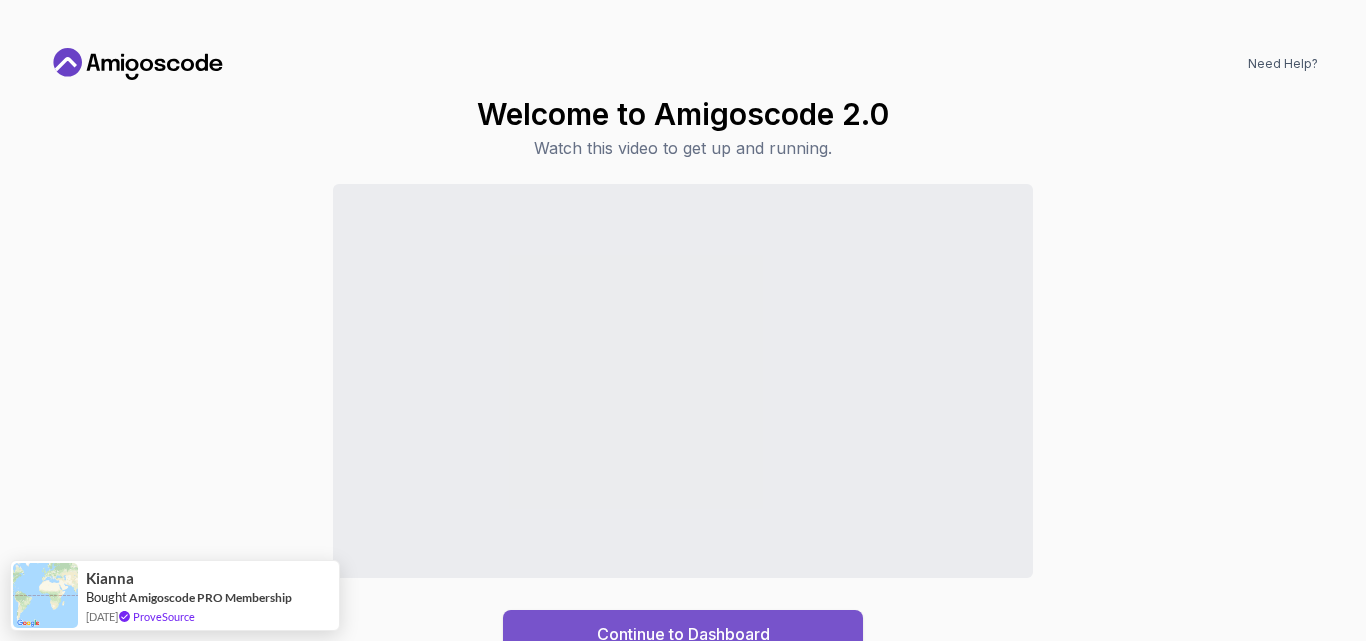 click on "Continue to Dashboard" at bounding box center [683, 634] 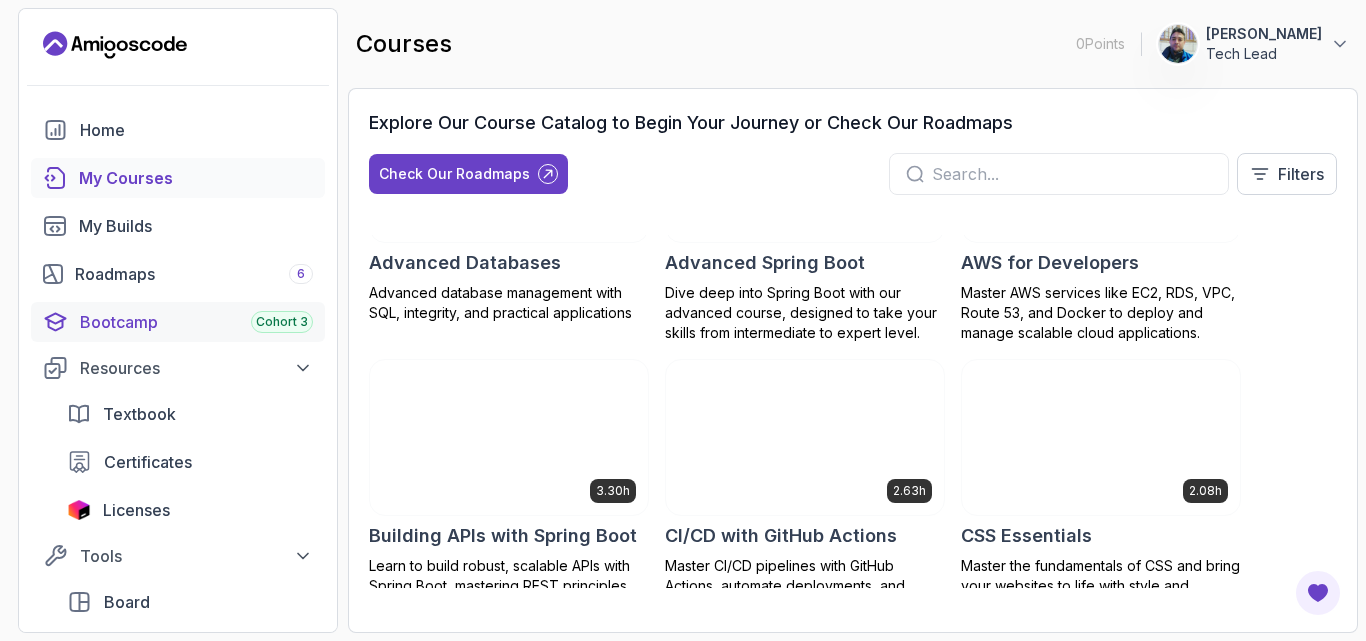 scroll, scrollTop: 300, scrollLeft: 0, axis: vertical 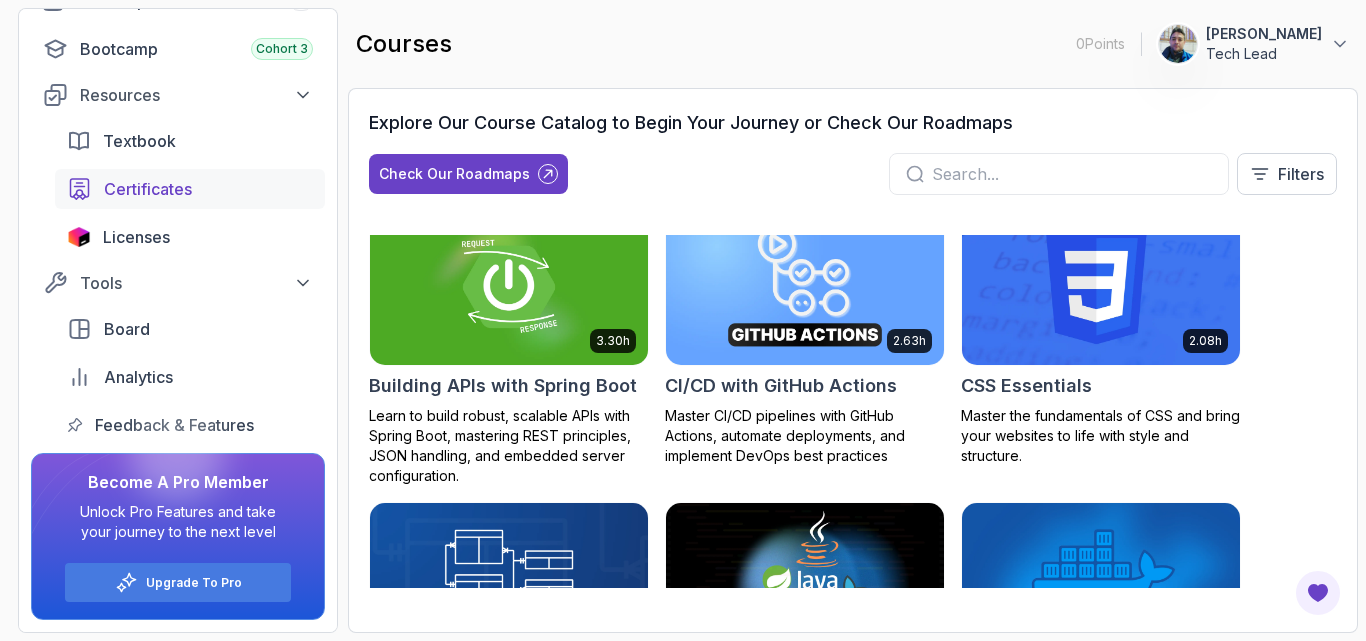 click on "Certificates" at bounding box center (148, 189) 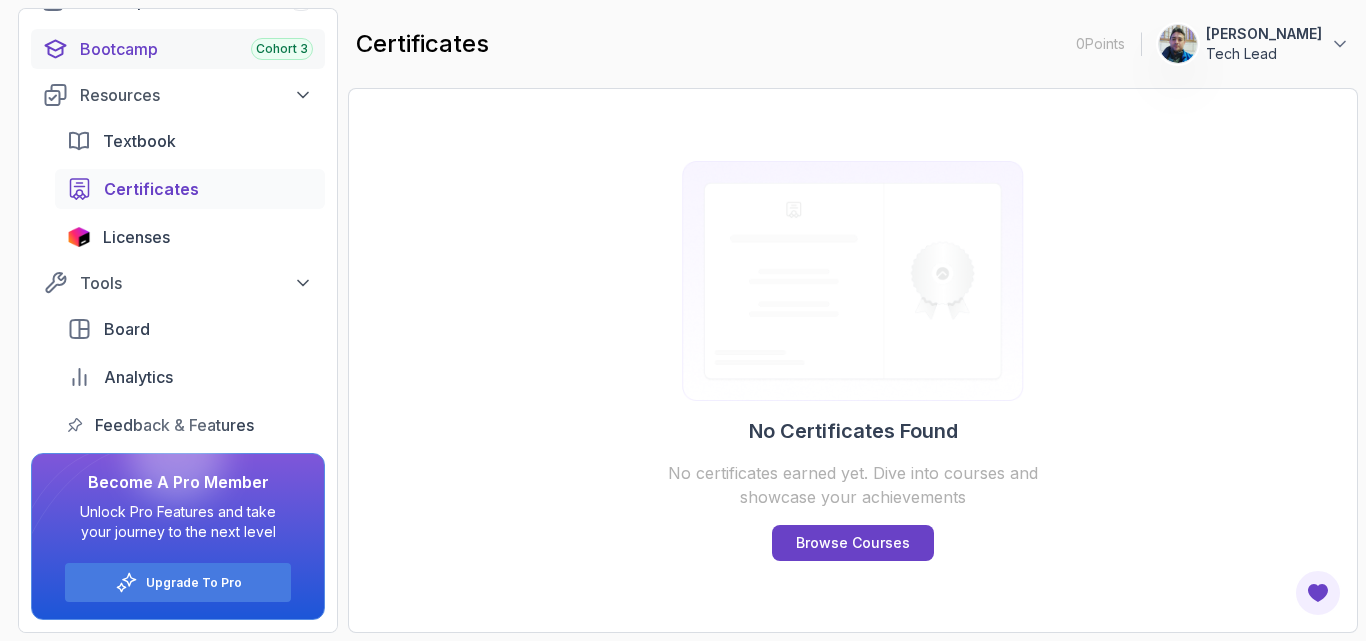 click on "Bootcamp Cohort 3" at bounding box center (196, 49) 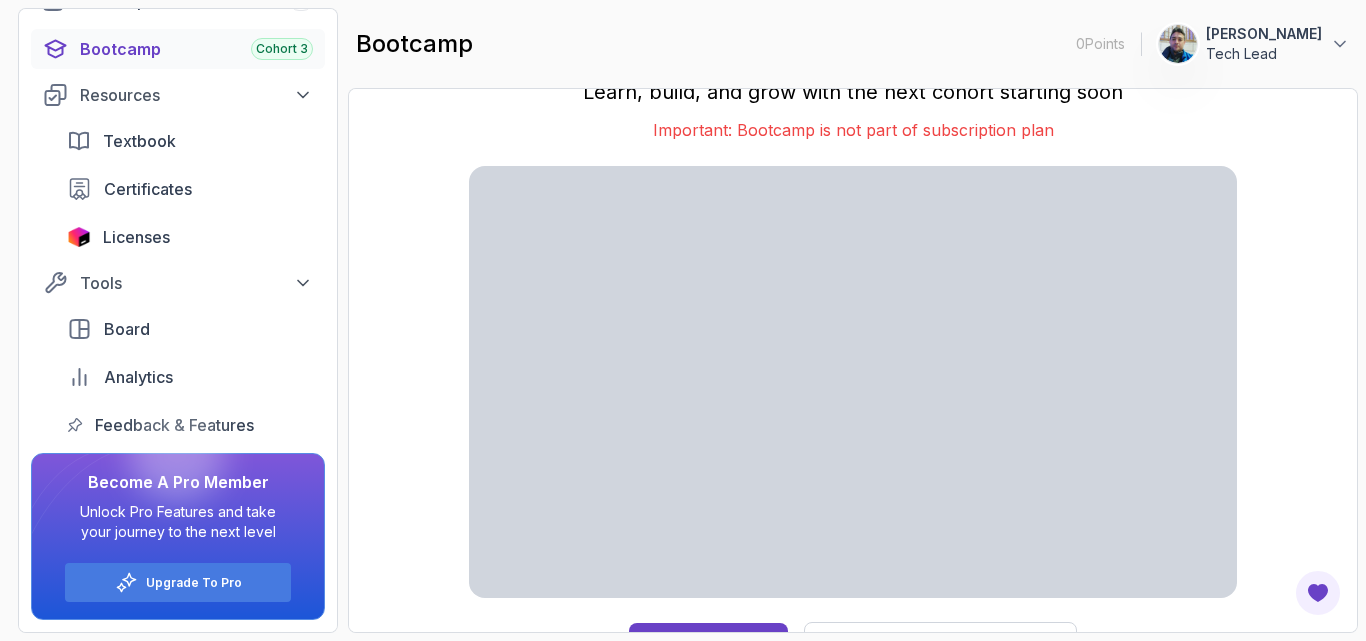 scroll, scrollTop: 0, scrollLeft: 0, axis: both 